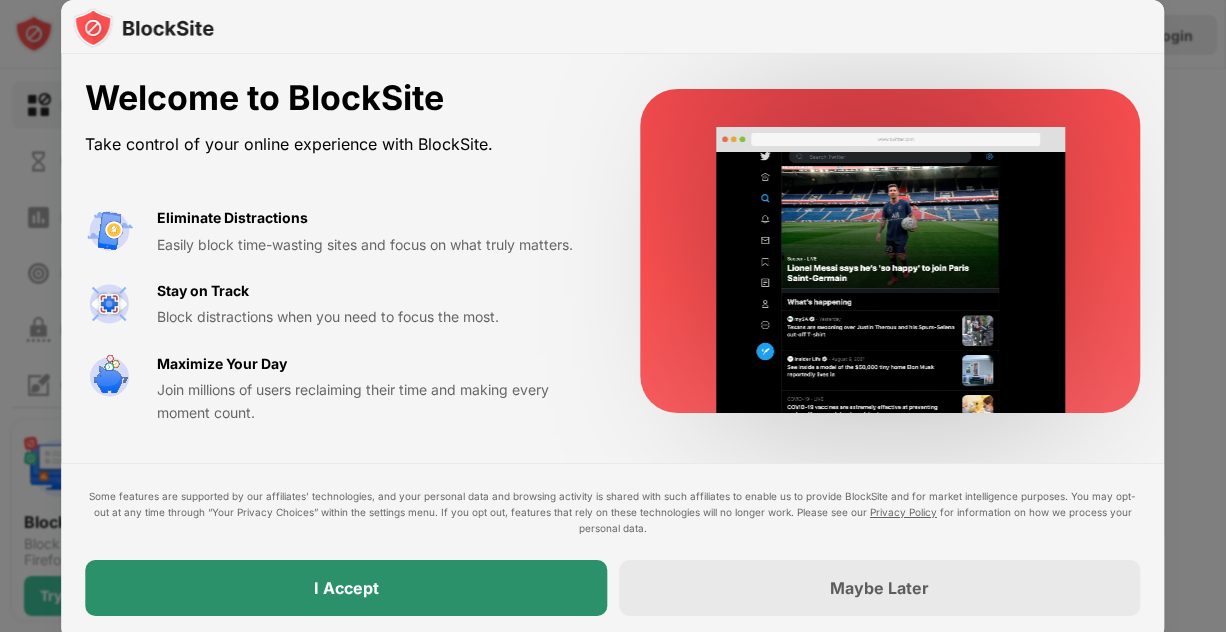scroll, scrollTop: 0, scrollLeft: 0, axis: both 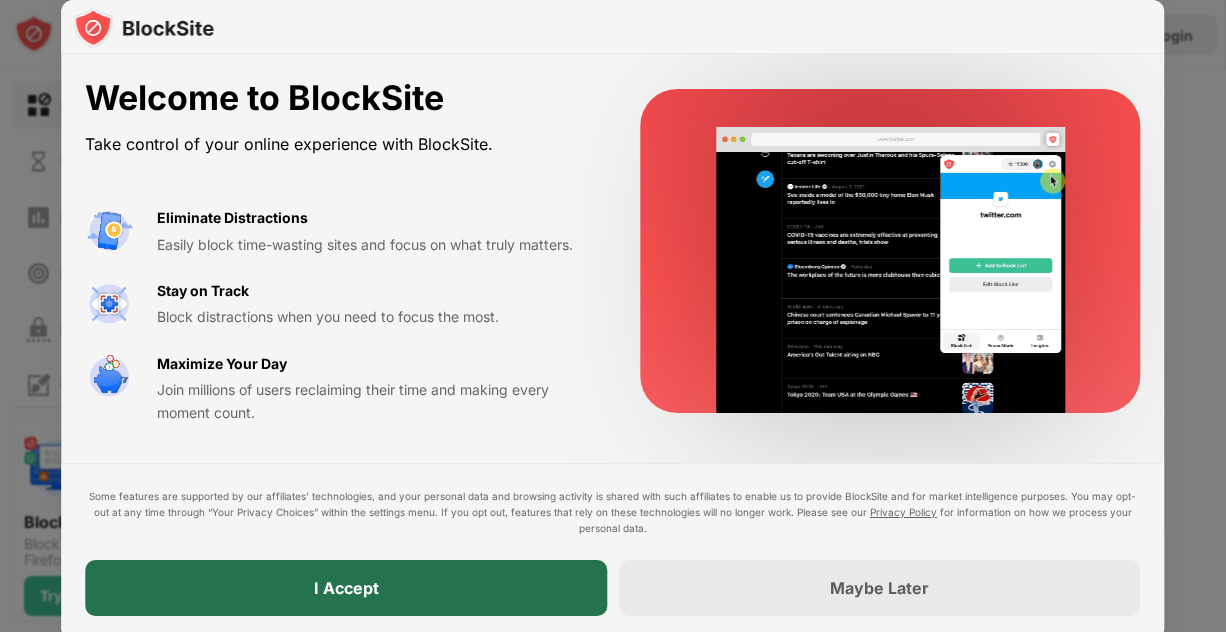 click on "I Accept" at bounding box center (346, 588) 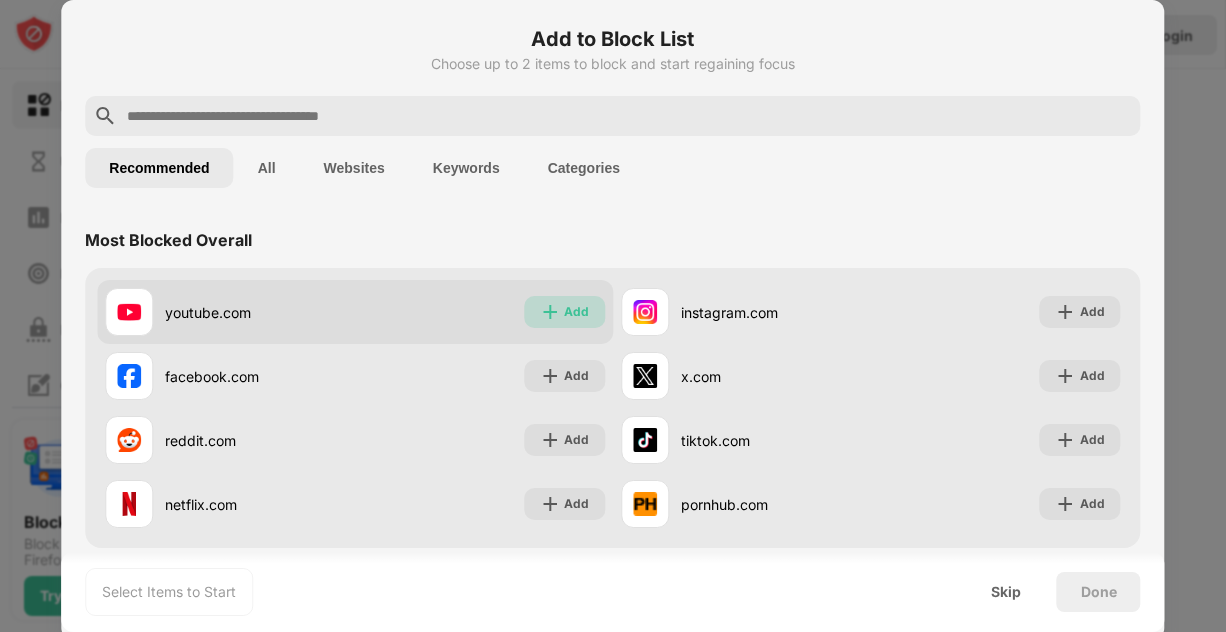 click at bounding box center [550, 312] 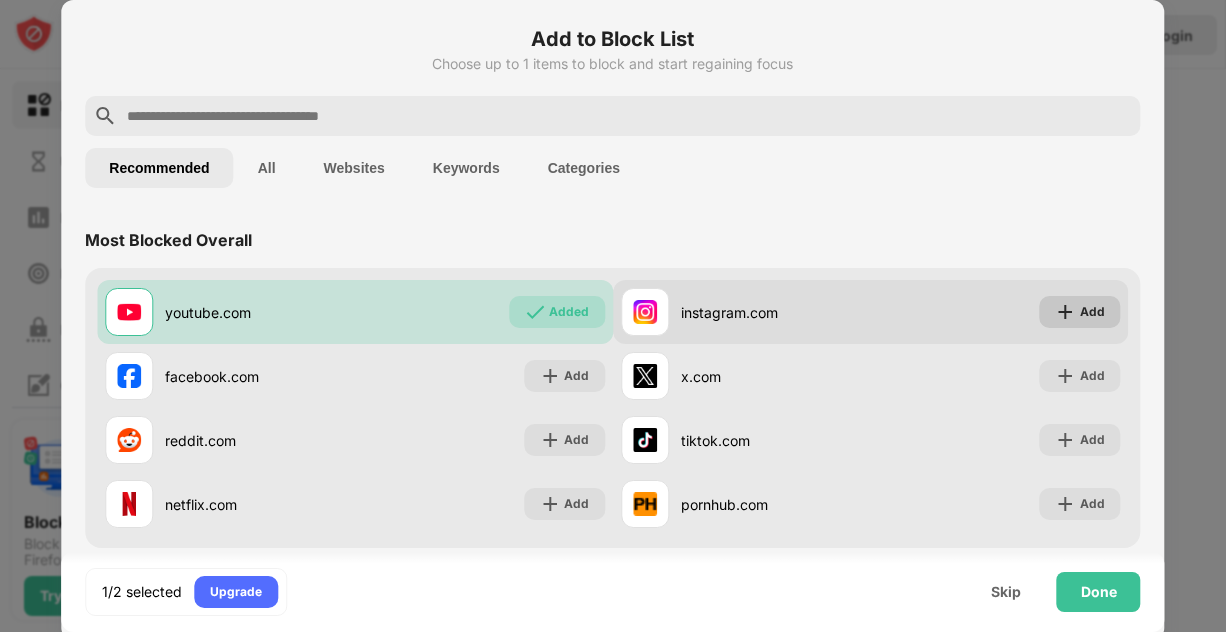 click on "Add" at bounding box center [1080, 312] 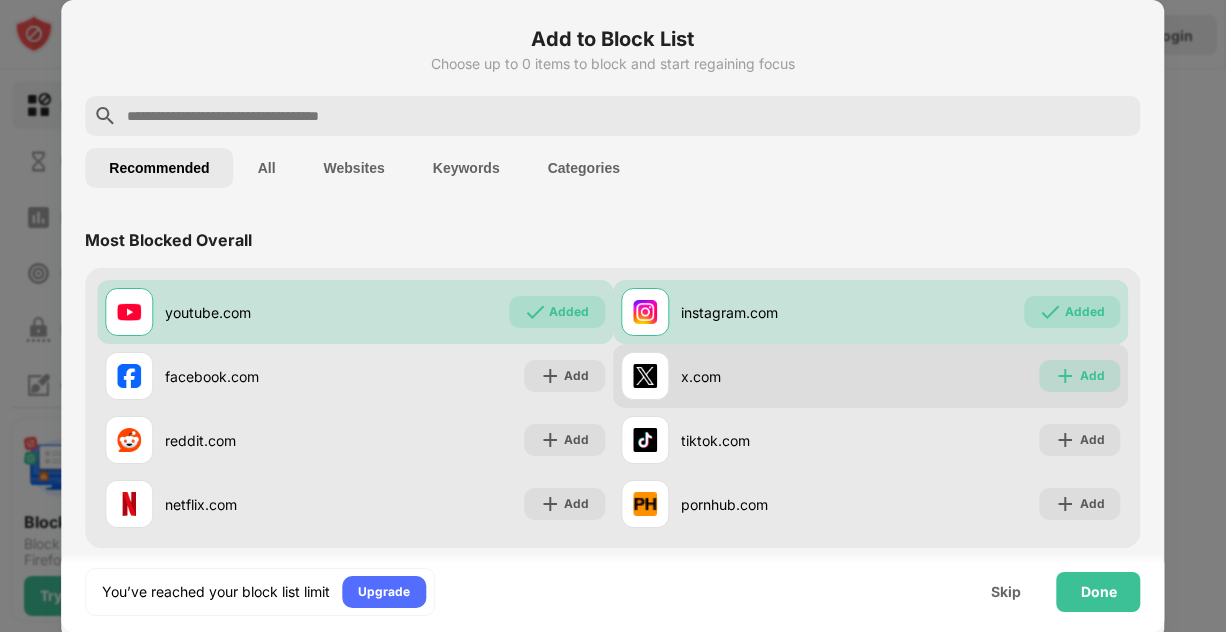 click on "Add" at bounding box center (1080, 376) 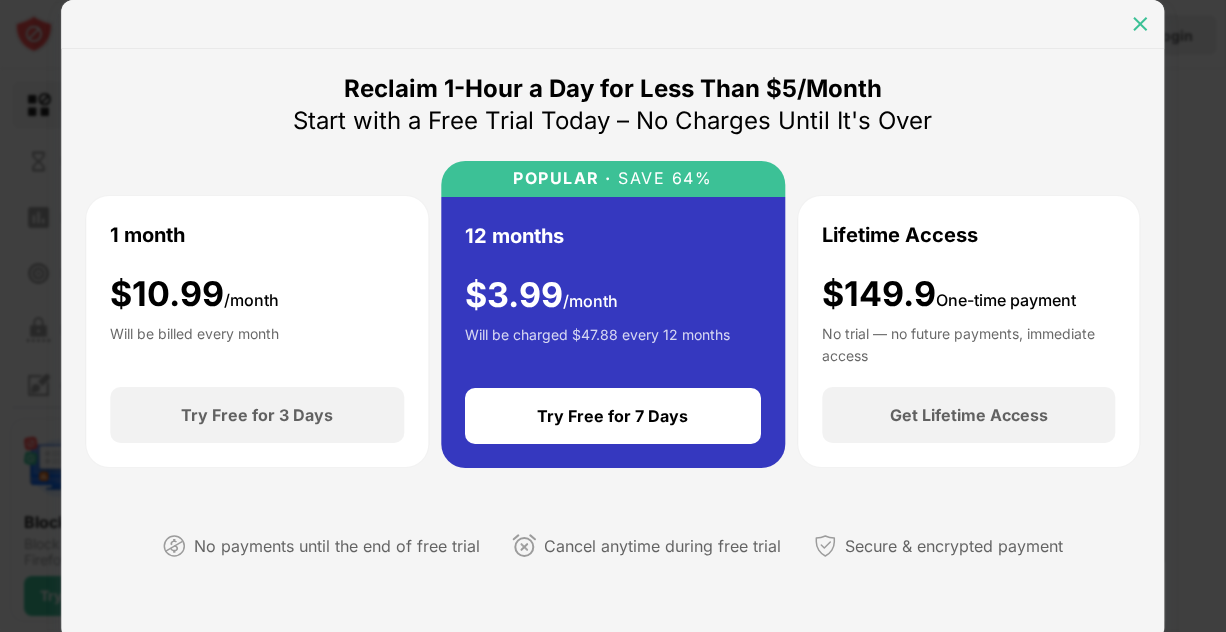 click at bounding box center (1141, 24) 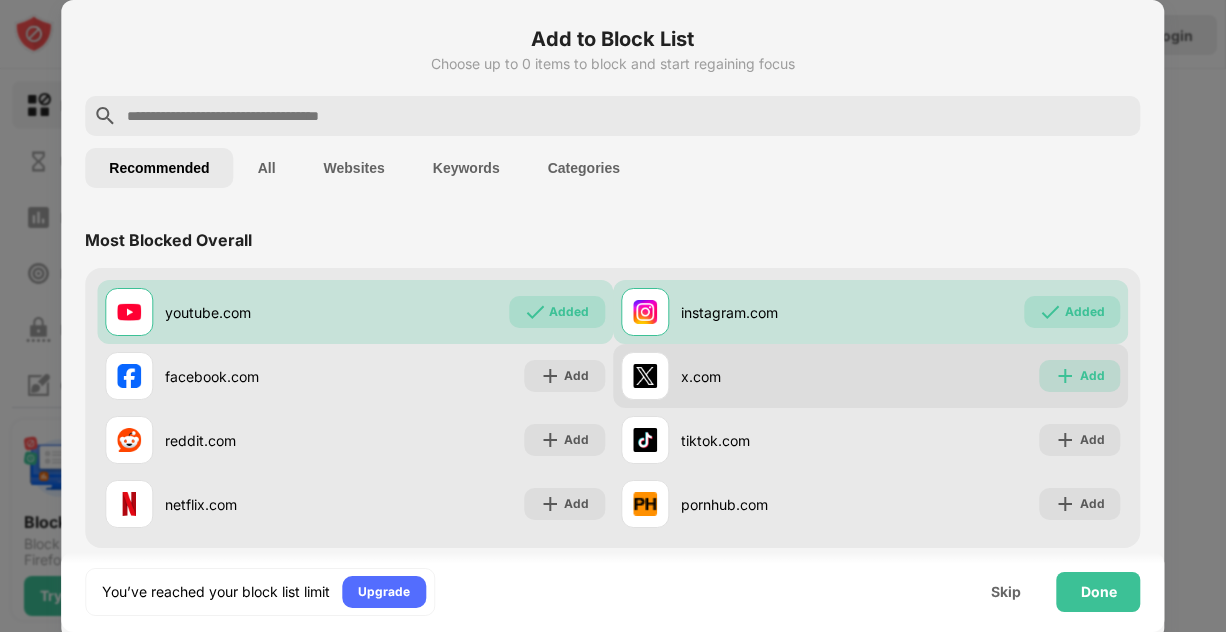 click on "Add" at bounding box center (1080, 376) 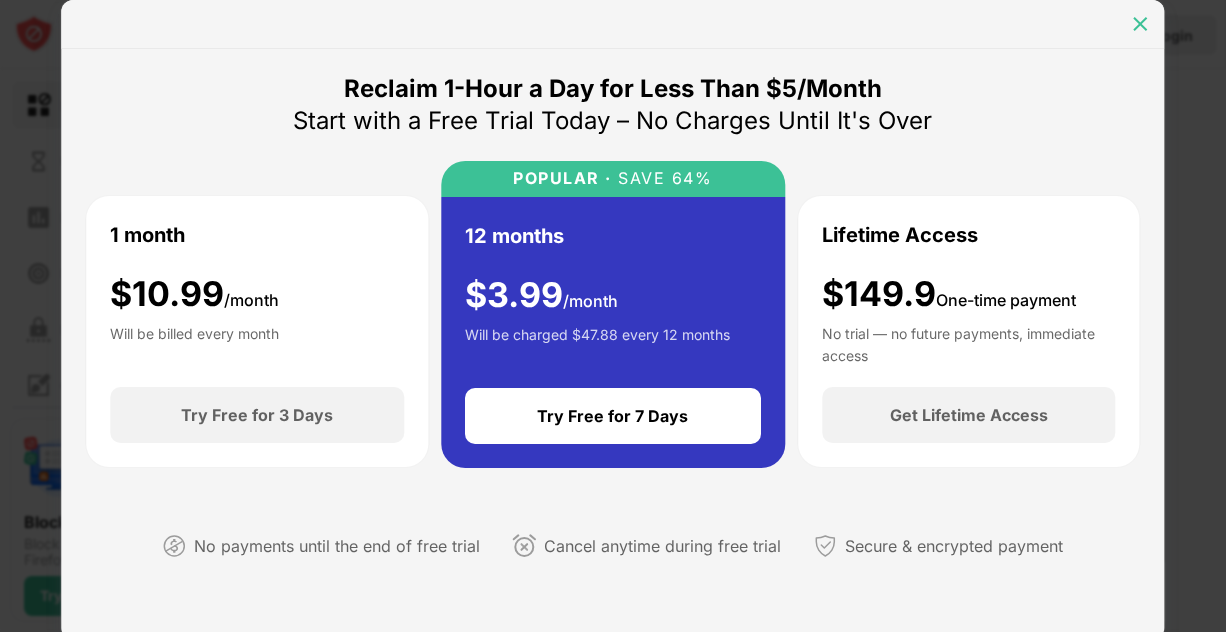click at bounding box center [1141, 24] 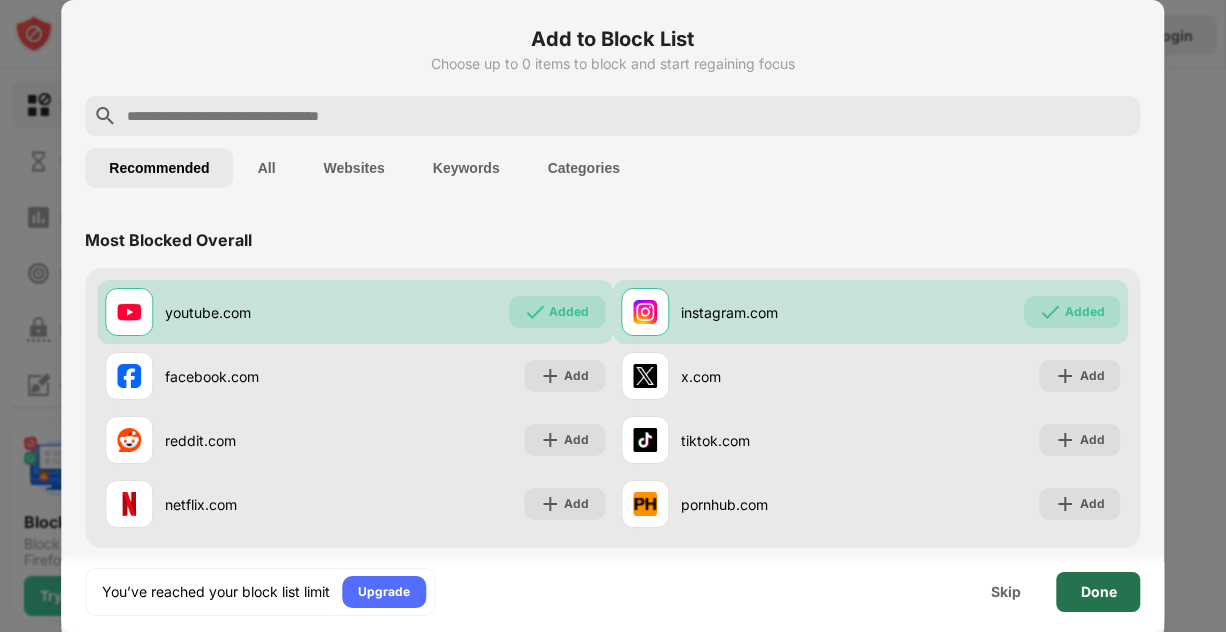 click on "Done" at bounding box center [1099, 592] 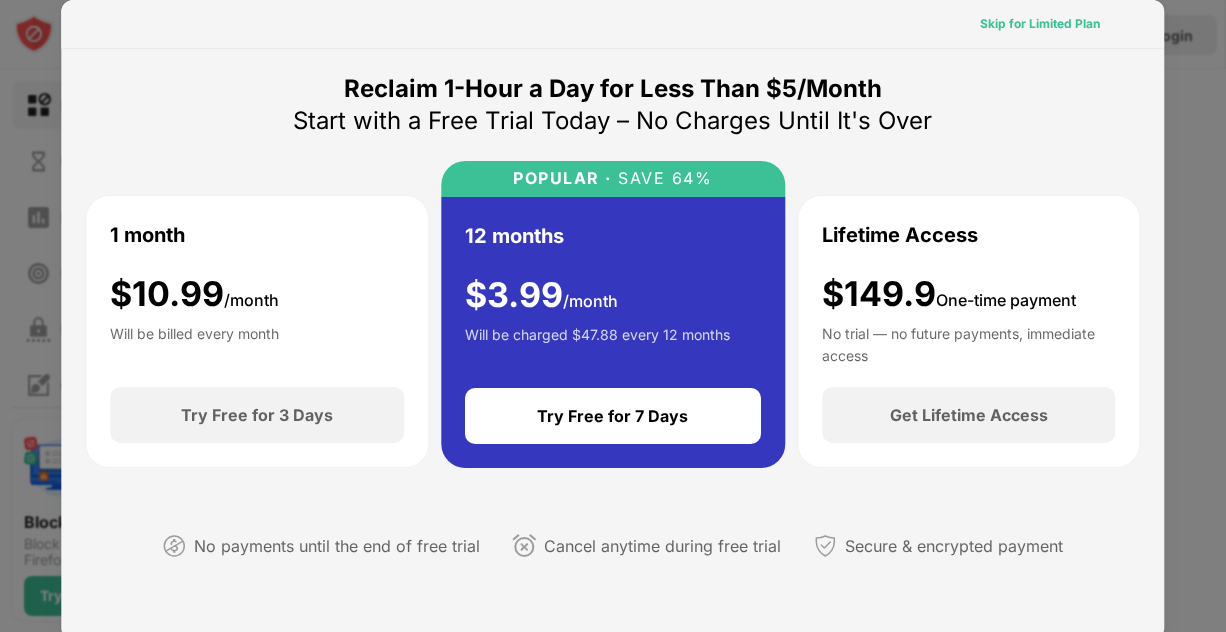 click on "Skip for Limited Plan" at bounding box center [1041, 24] 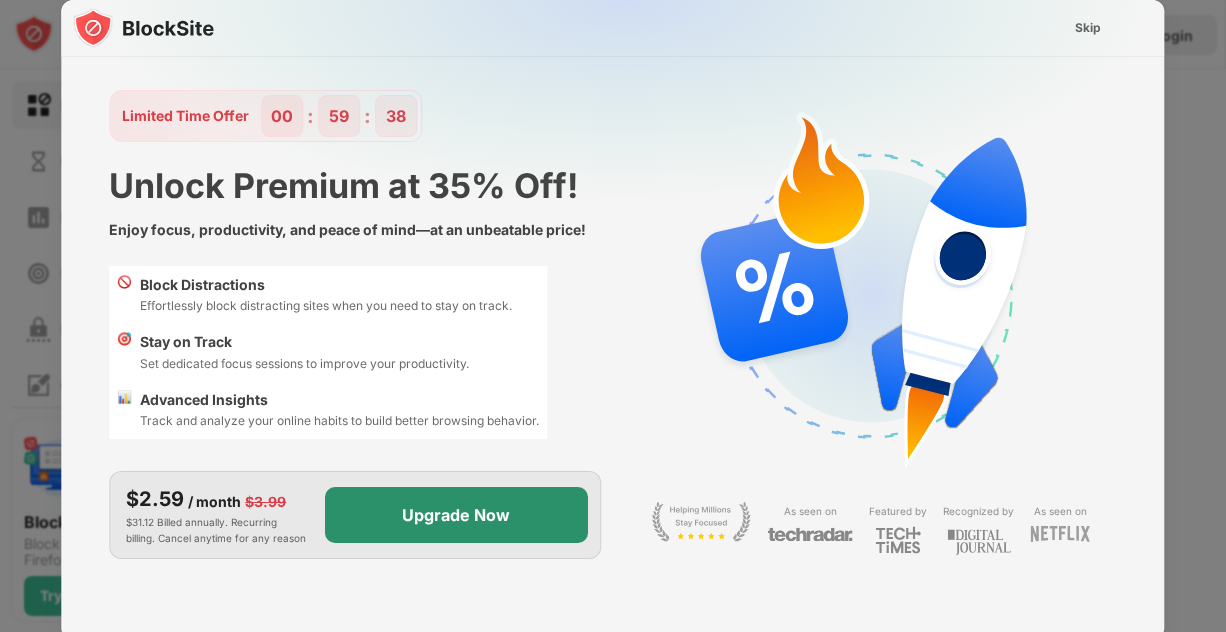 scroll, scrollTop: 0, scrollLeft: 0, axis: both 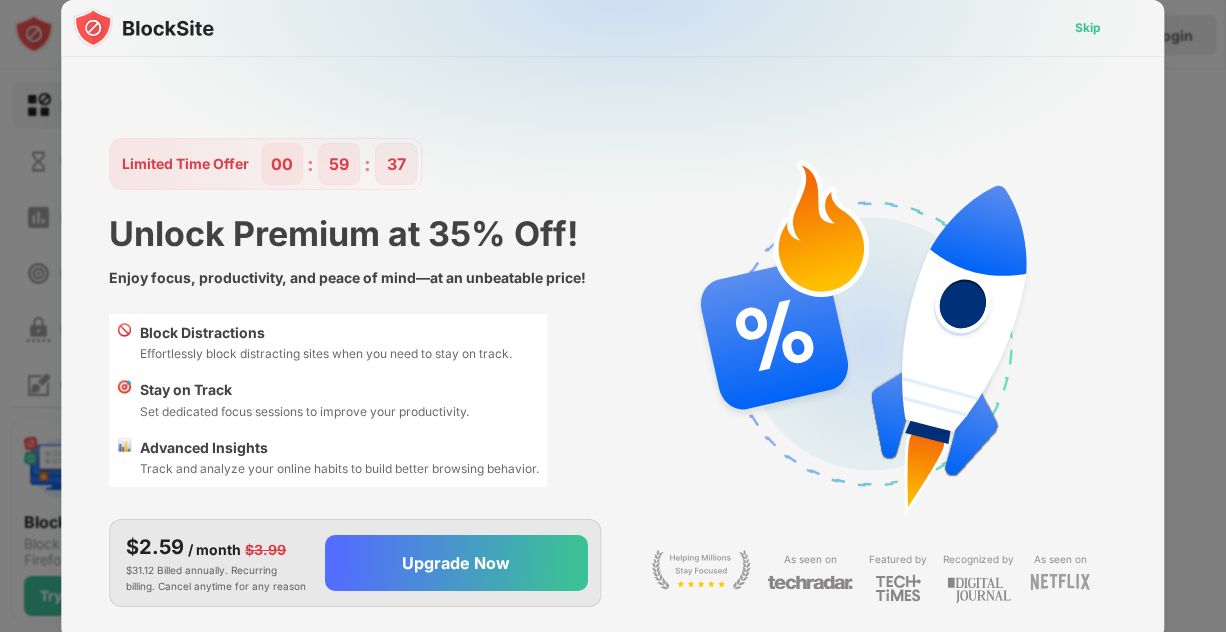 click on "Skip" at bounding box center (1088, 28) 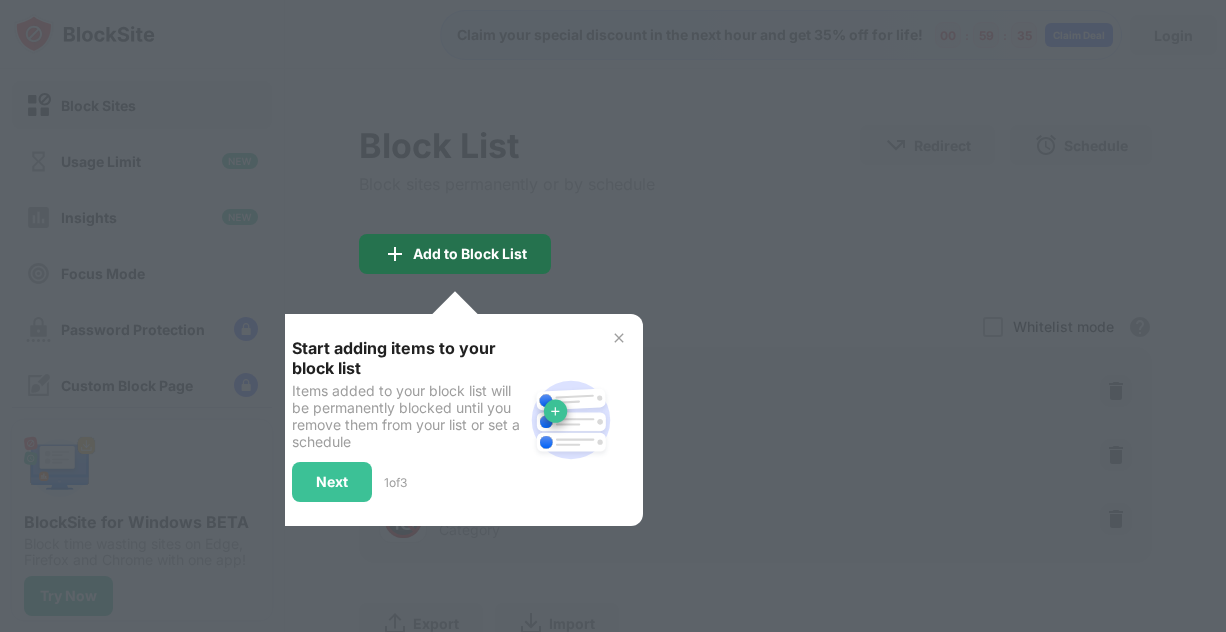 click on "Add to Block List" at bounding box center [470, 254] 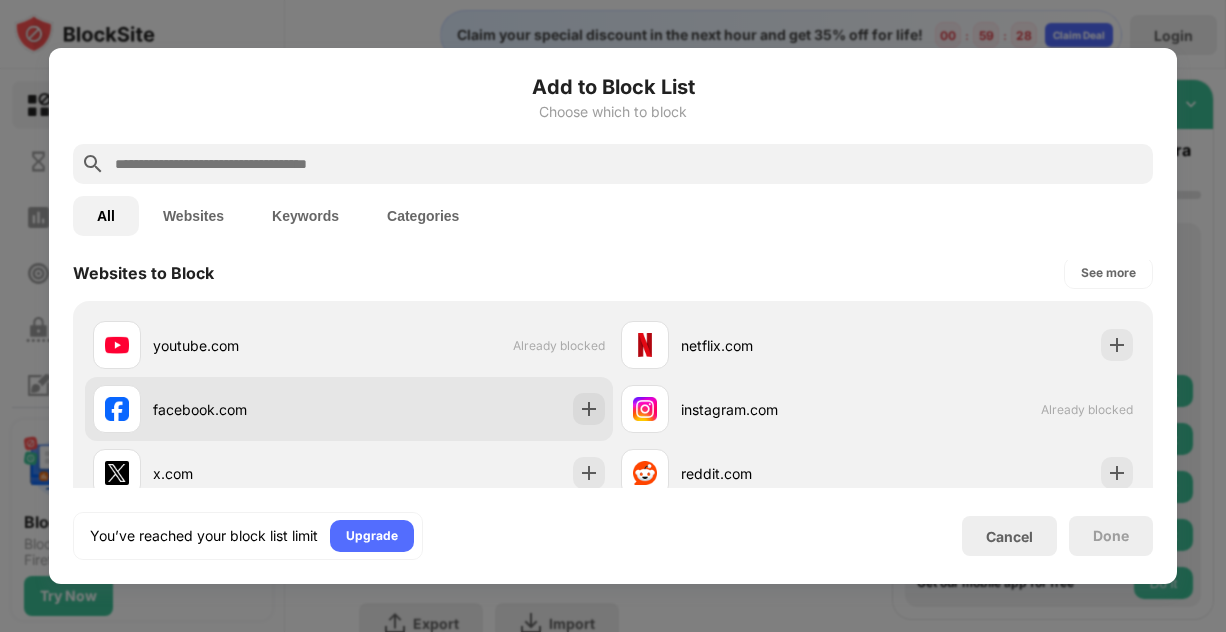 scroll, scrollTop: 359, scrollLeft: 0, axis: vertical 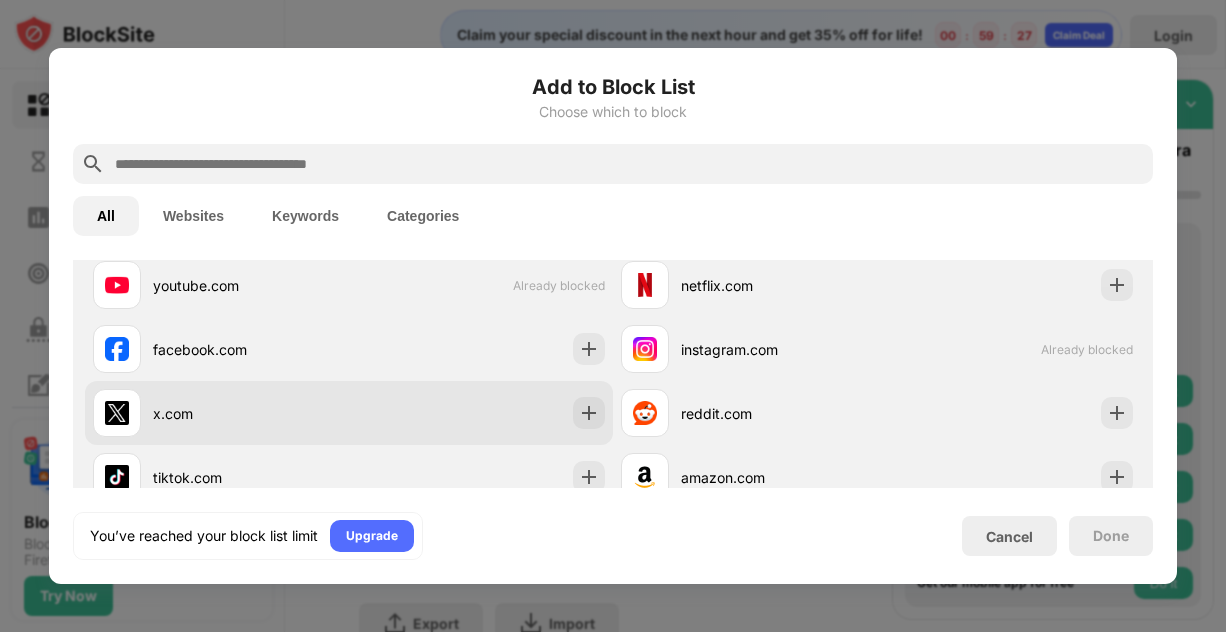 click on "x.com" at bounding box center (349, 413) 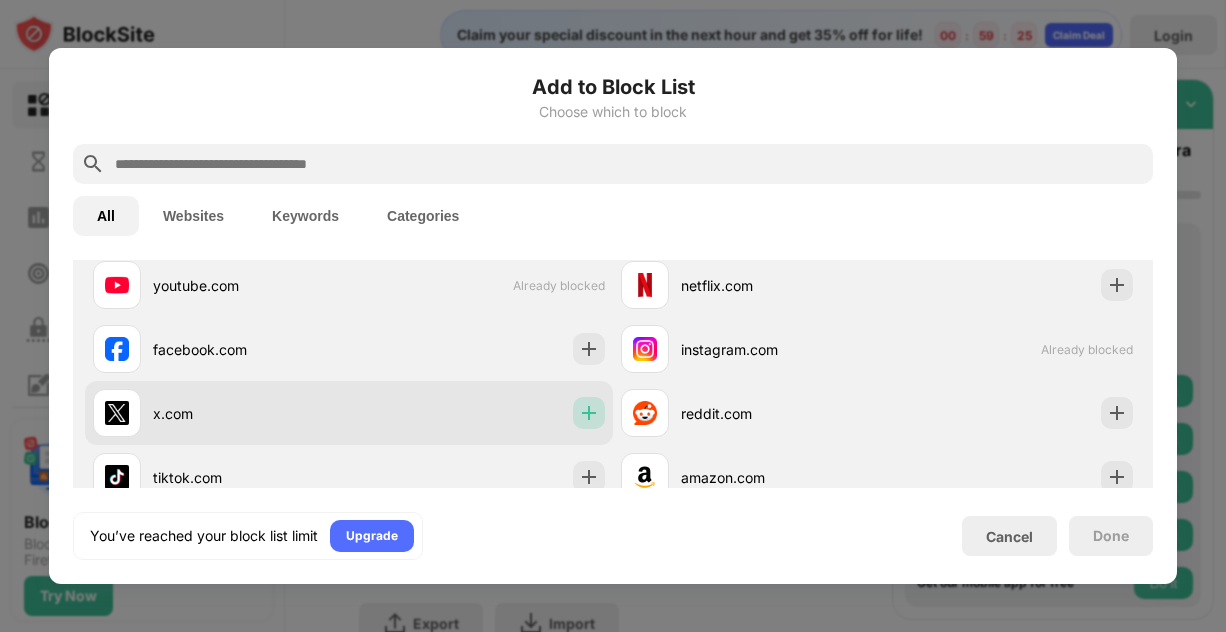 click at bounding box center [589, 413] 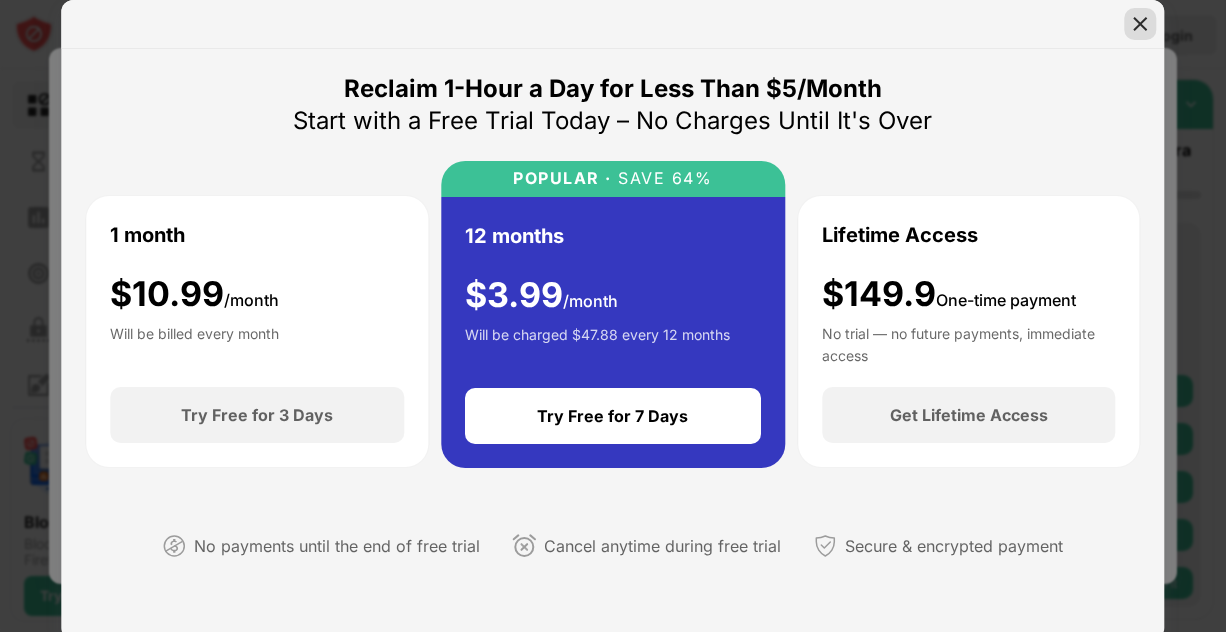 scroll, scrollTop: 0, scrollLeft: 0, axis: both 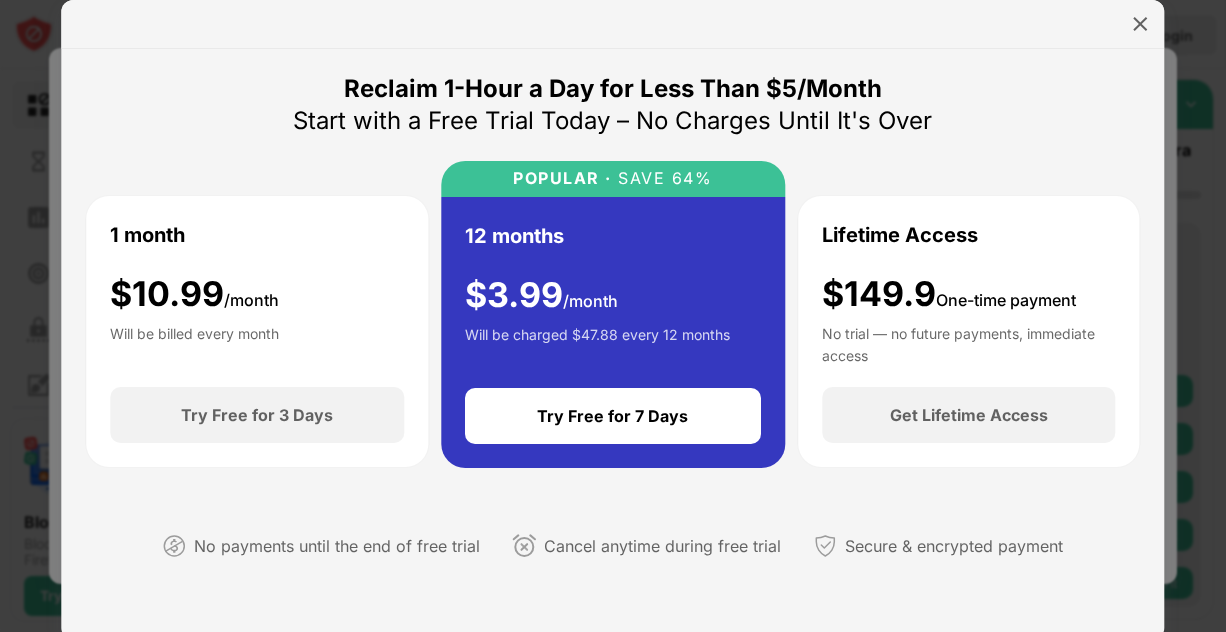 click at bounding box center (612, 24) 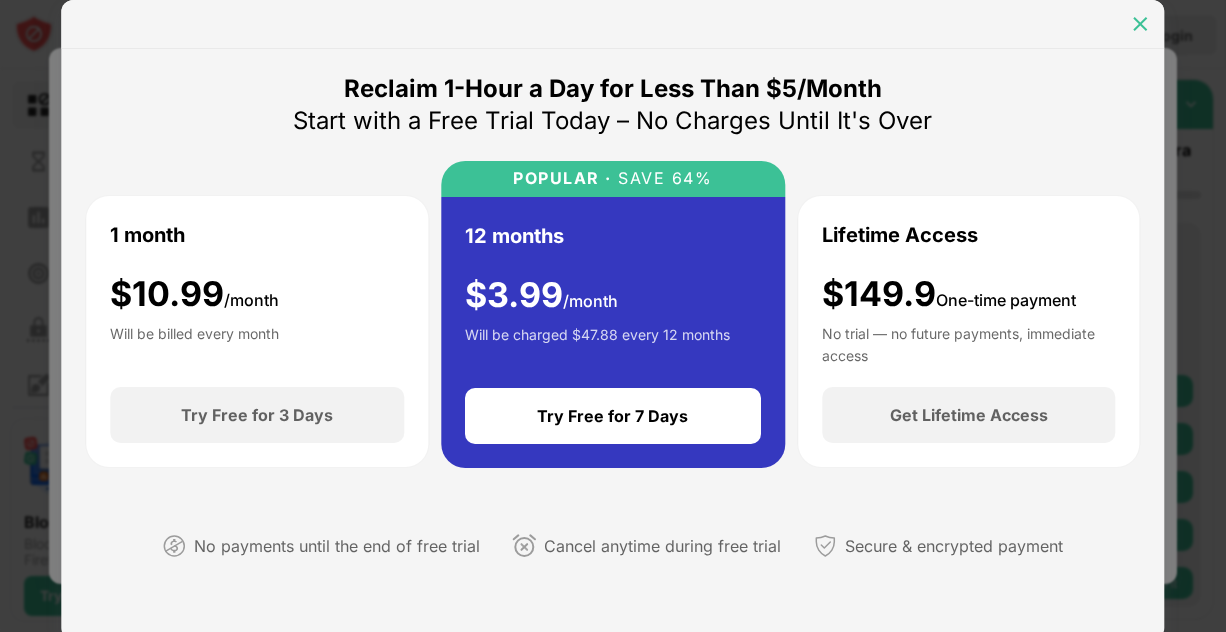 click at bounding box center (1141, 24) 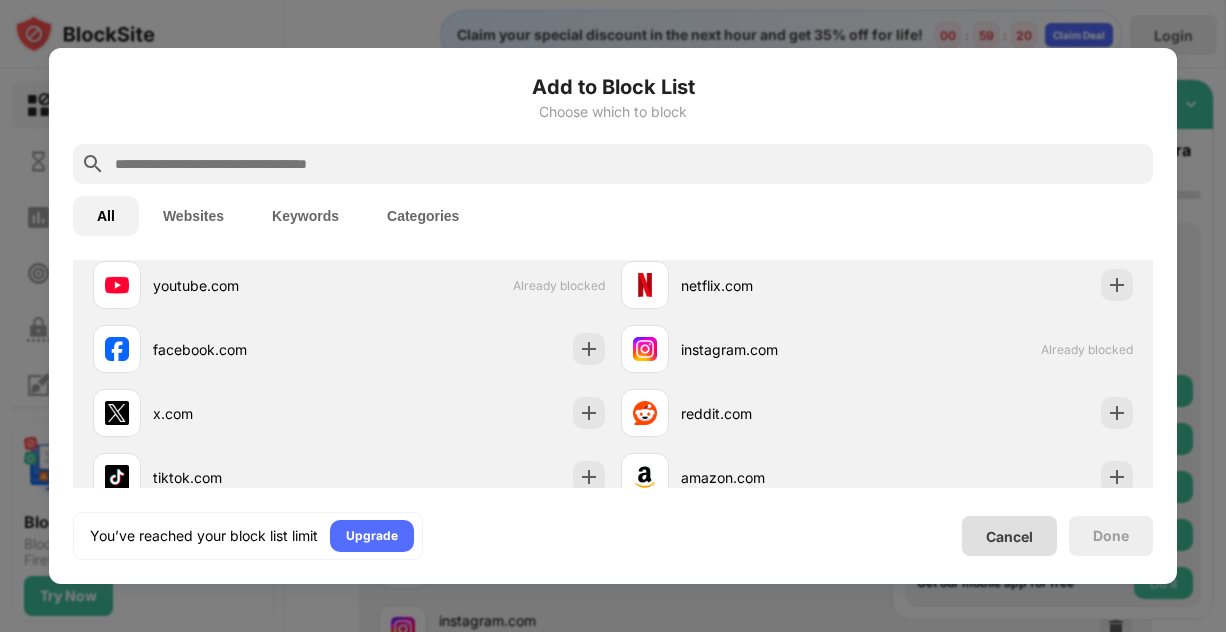 click on "Cancel" at bounding box center (1009, 536) 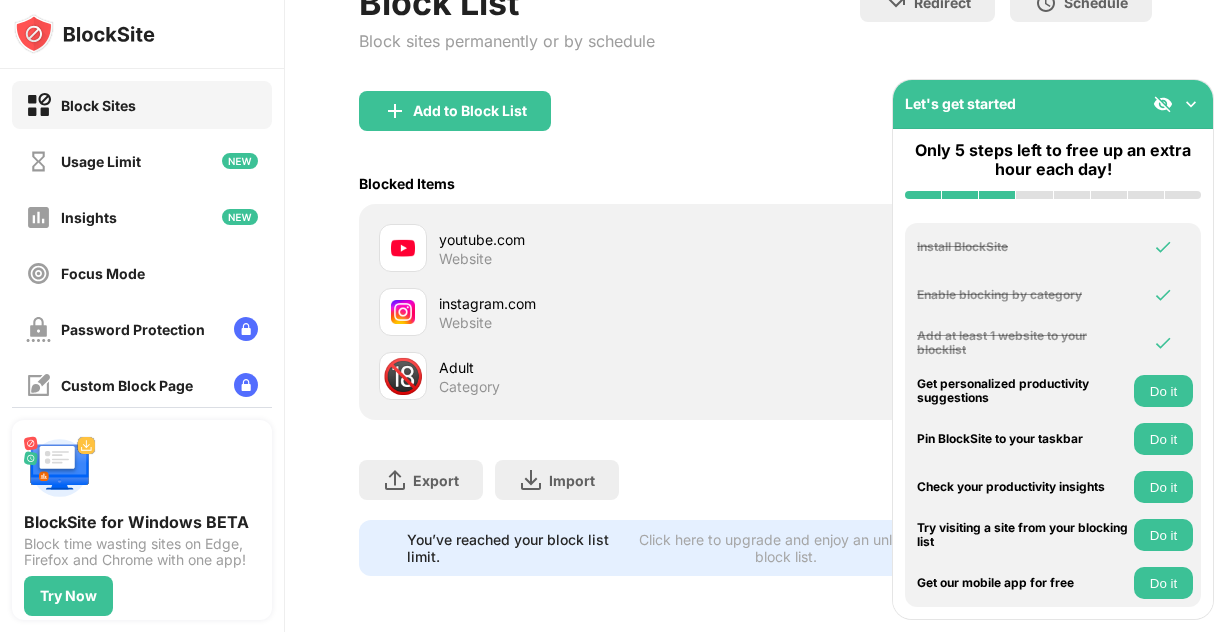 scroll, scrollTop: 326, scrollLeft: 0, axis: vertical 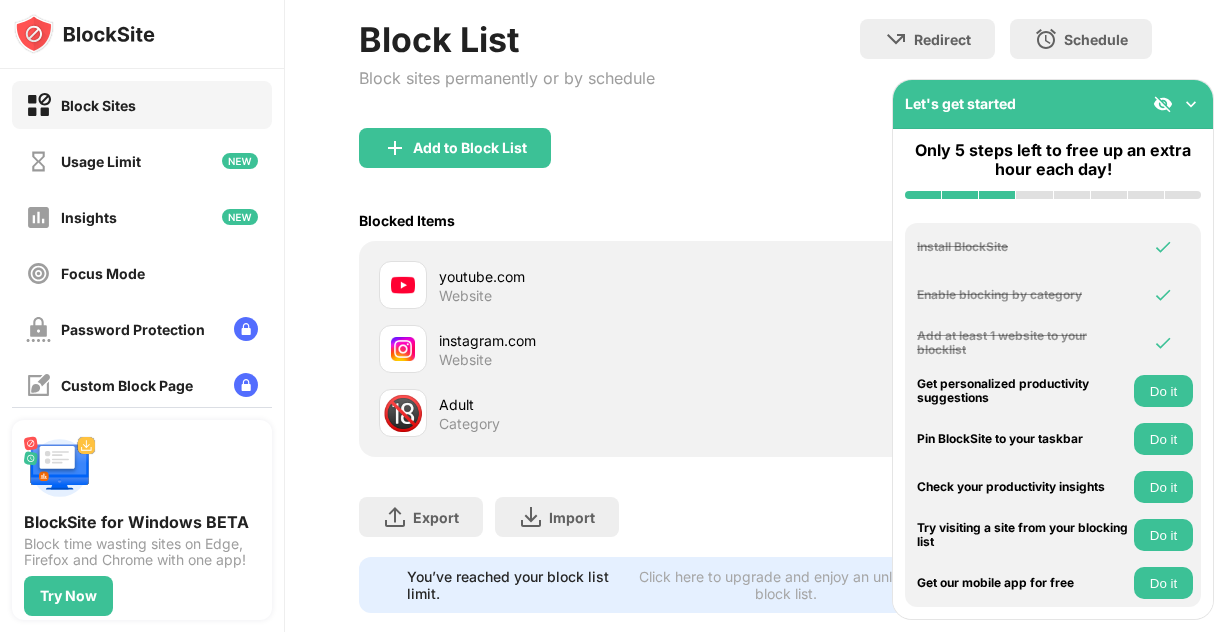 click at bounding box center [1191, 104] 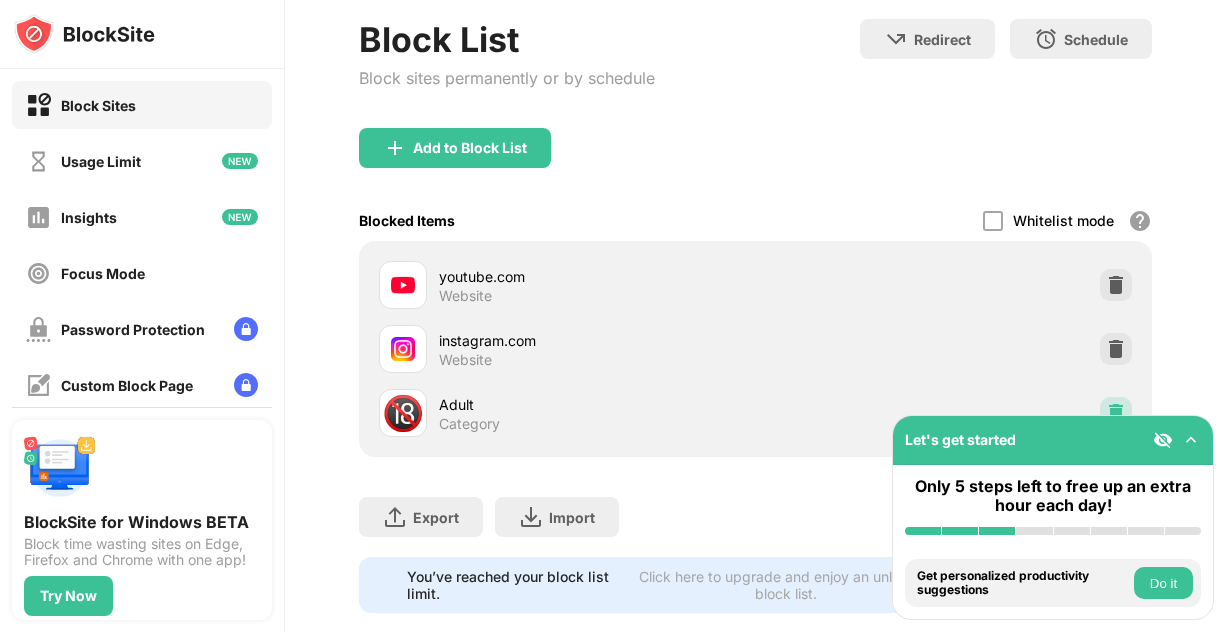 click at bounding box center (1116, 413) 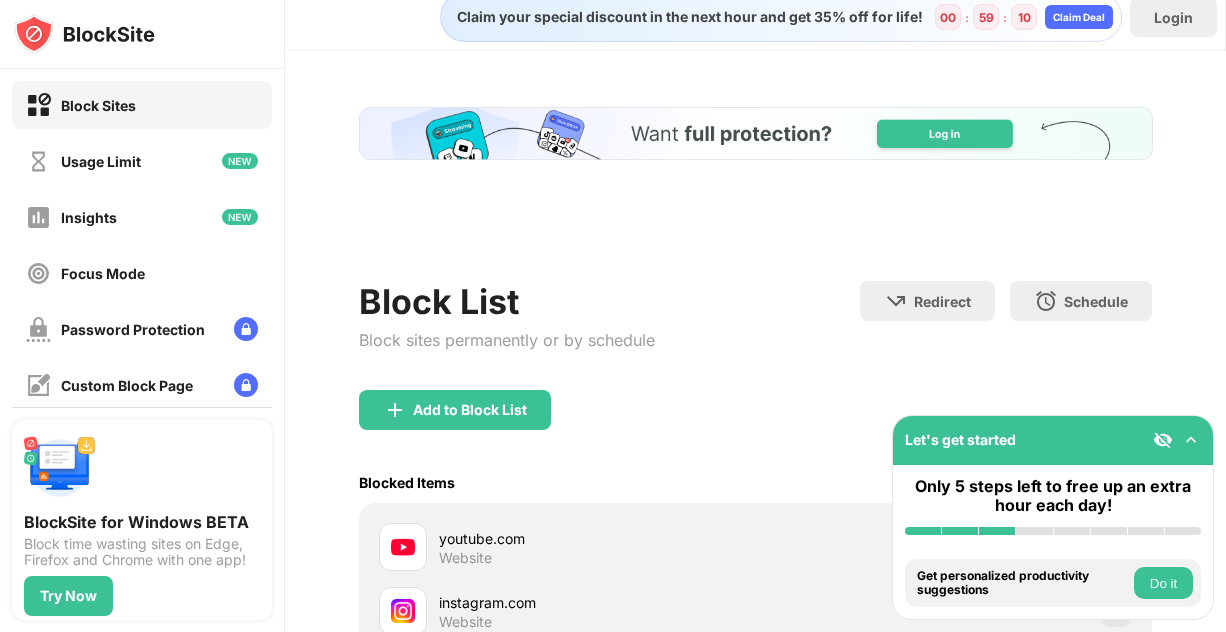 scroll, scrollTop: 0, scrollLeft: 0, axis: both 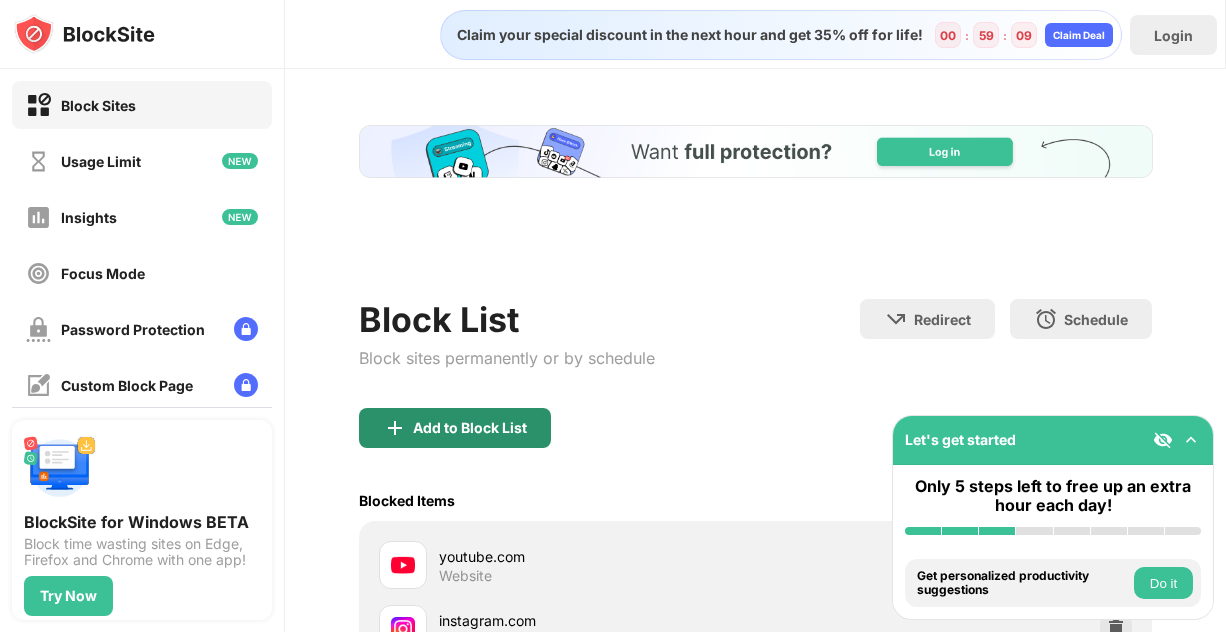 click on "Add to Block List" at bounding box center (470, 428) 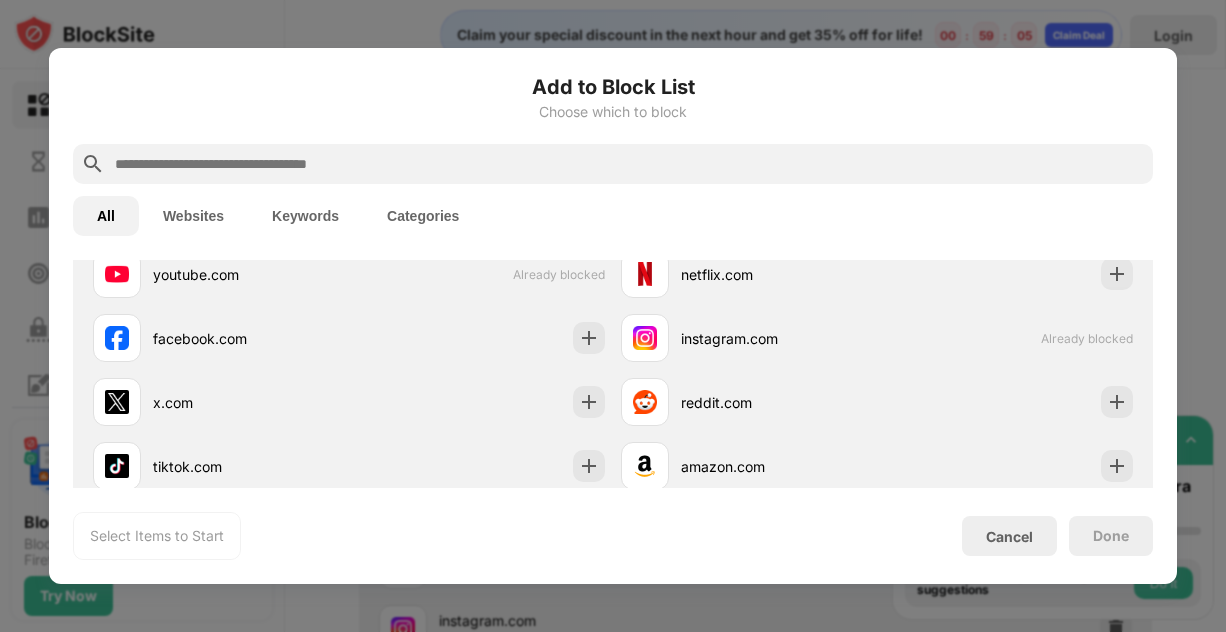 scroll, scrollTop: 370, scrollLeft: 0, axis: vertical 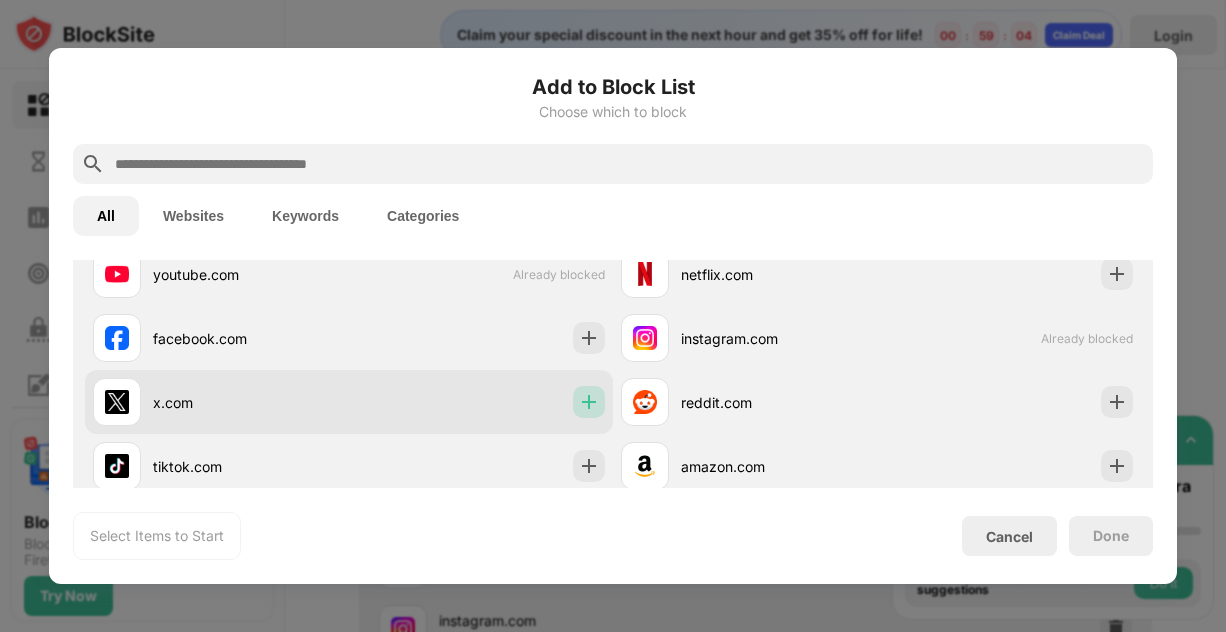 click at bounding box center (589, 402) 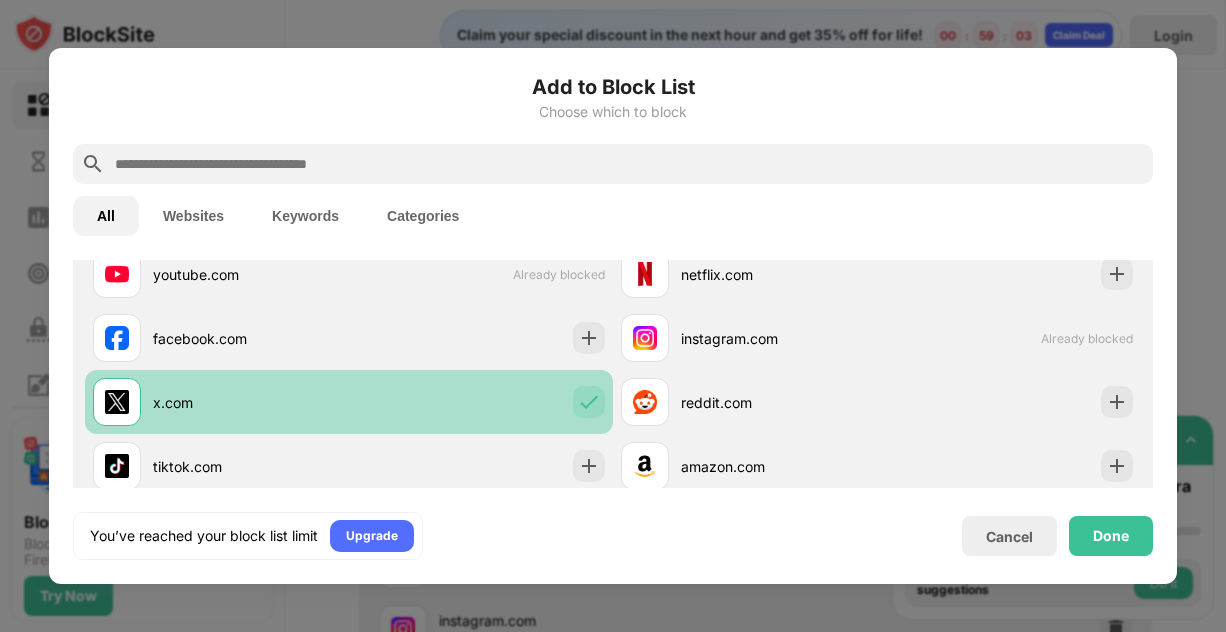 scroll, scrollTop: 0, scrollLeft: 0, axis: both 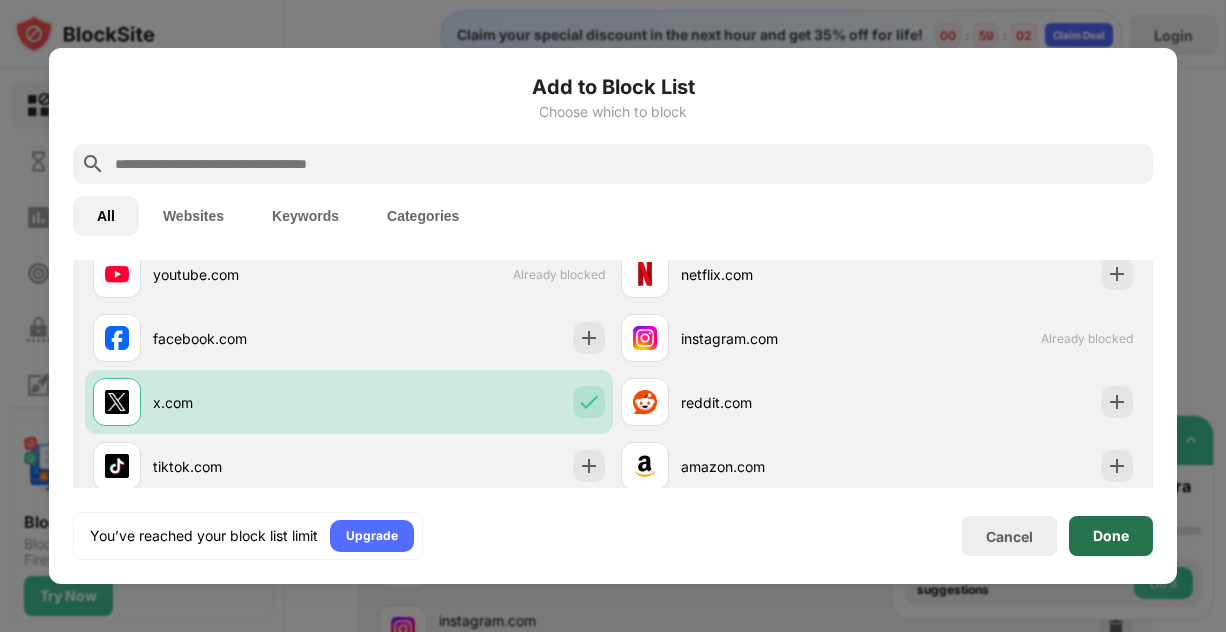 click on "Done" at bounding box center (1111, 536) 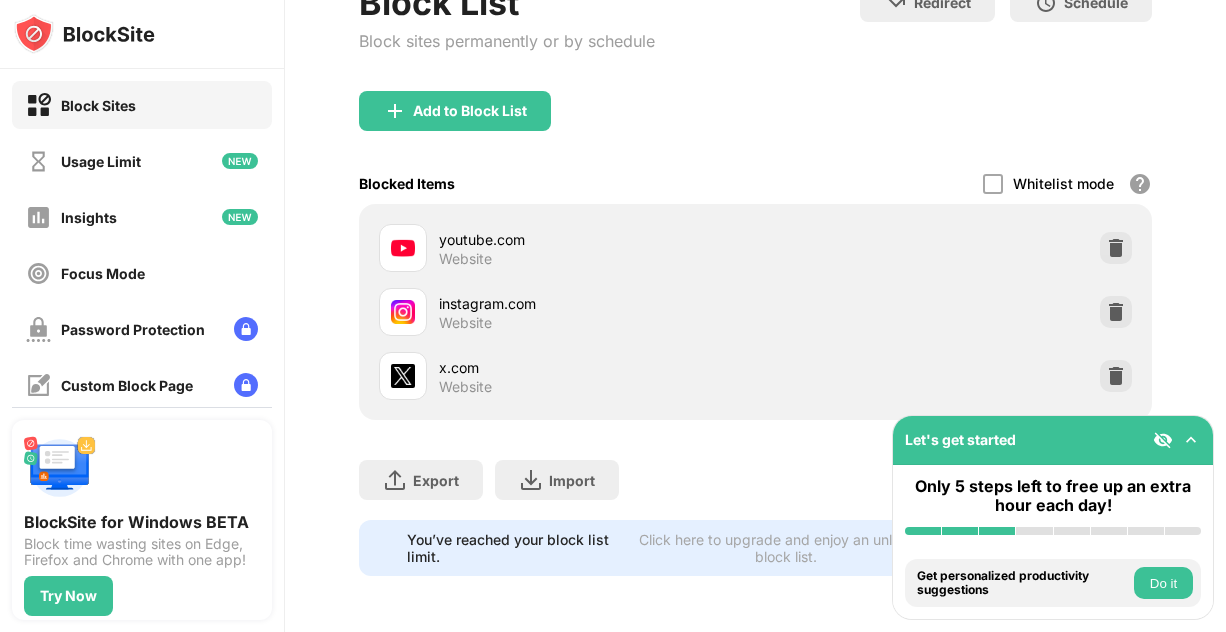 scroll, scrollTop: 0, scrollLeft: 0, axis: both 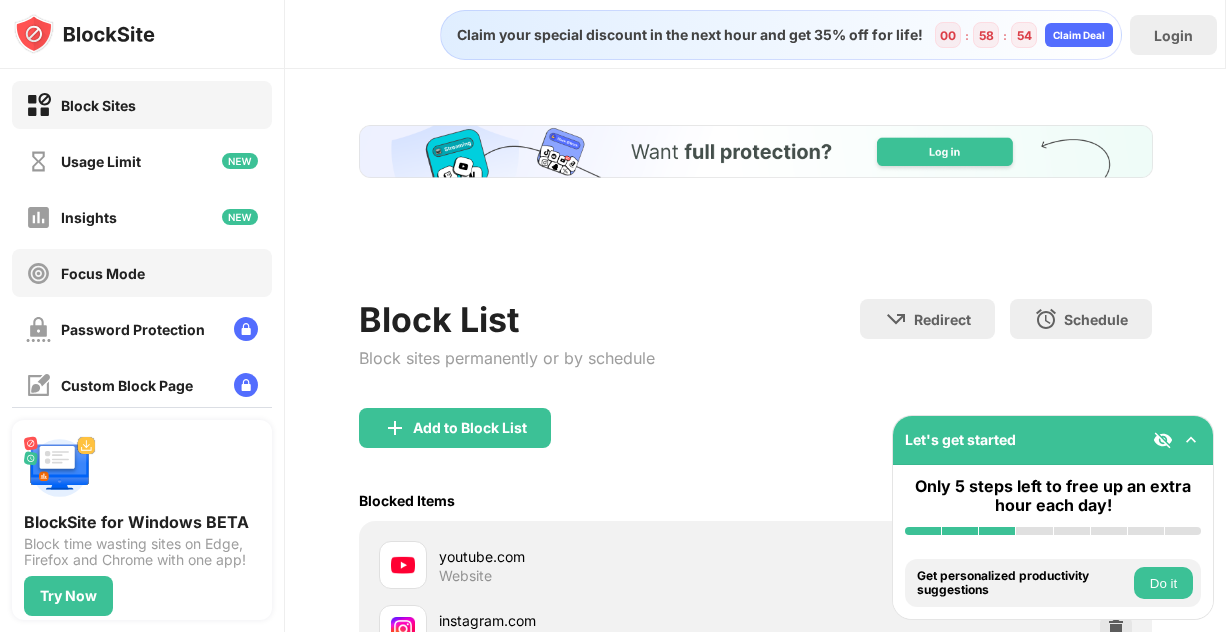 click on "Focus Mode" at bounding box center [85, 273] 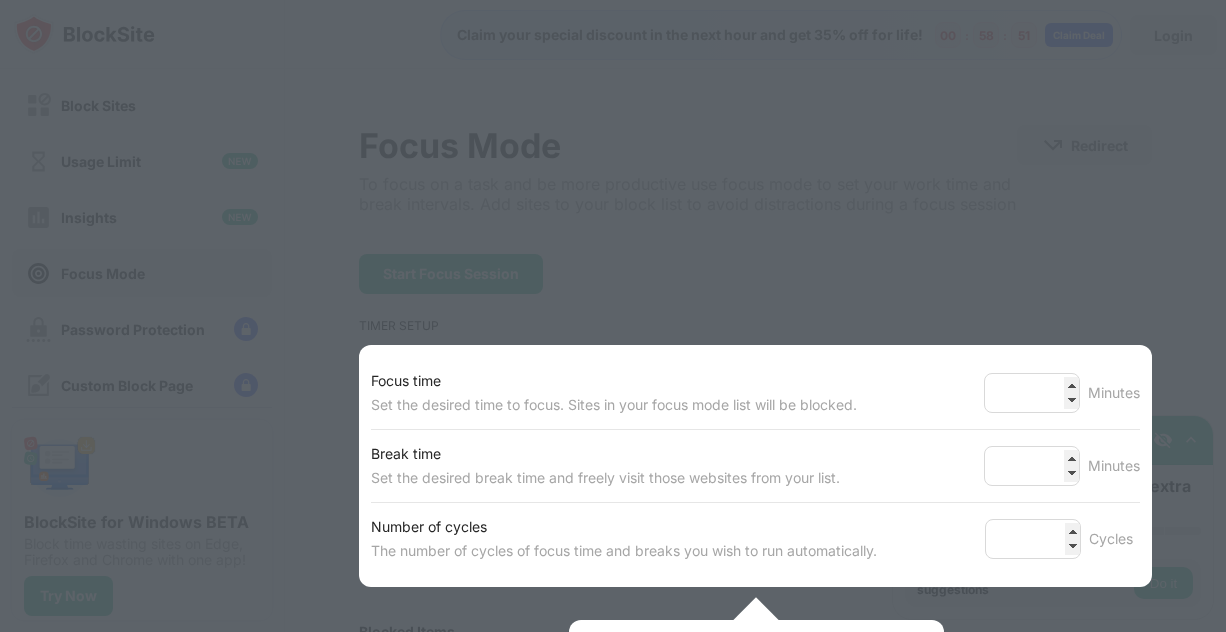 click at bounding box center [613, 316] 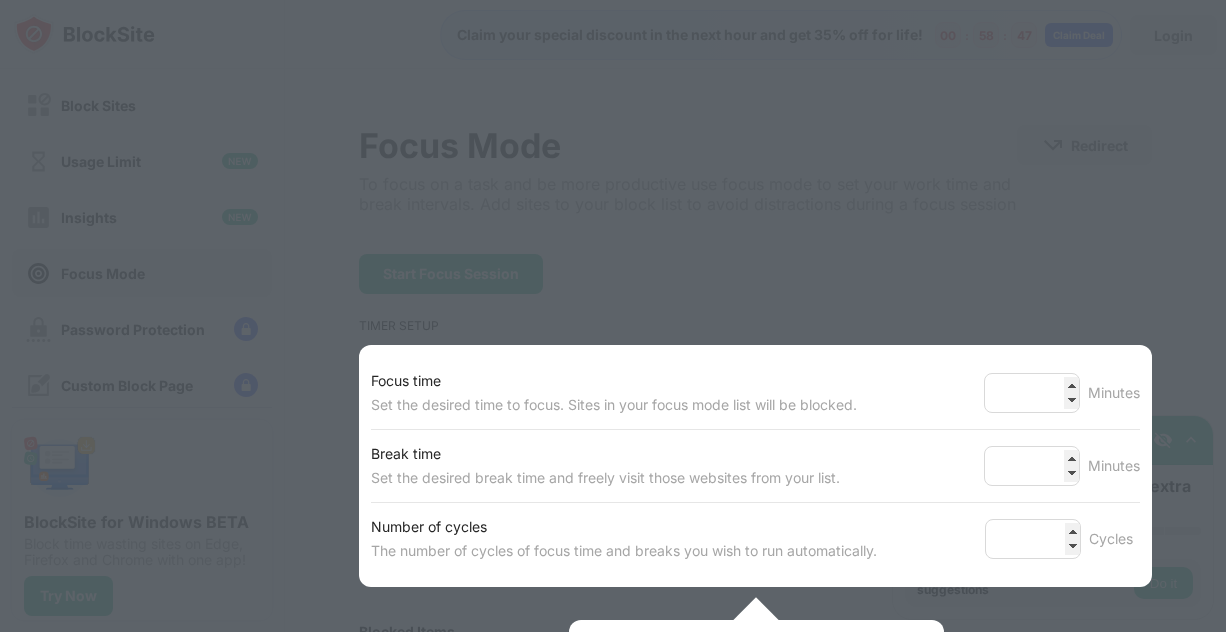 click at bounding box center (613, 316) 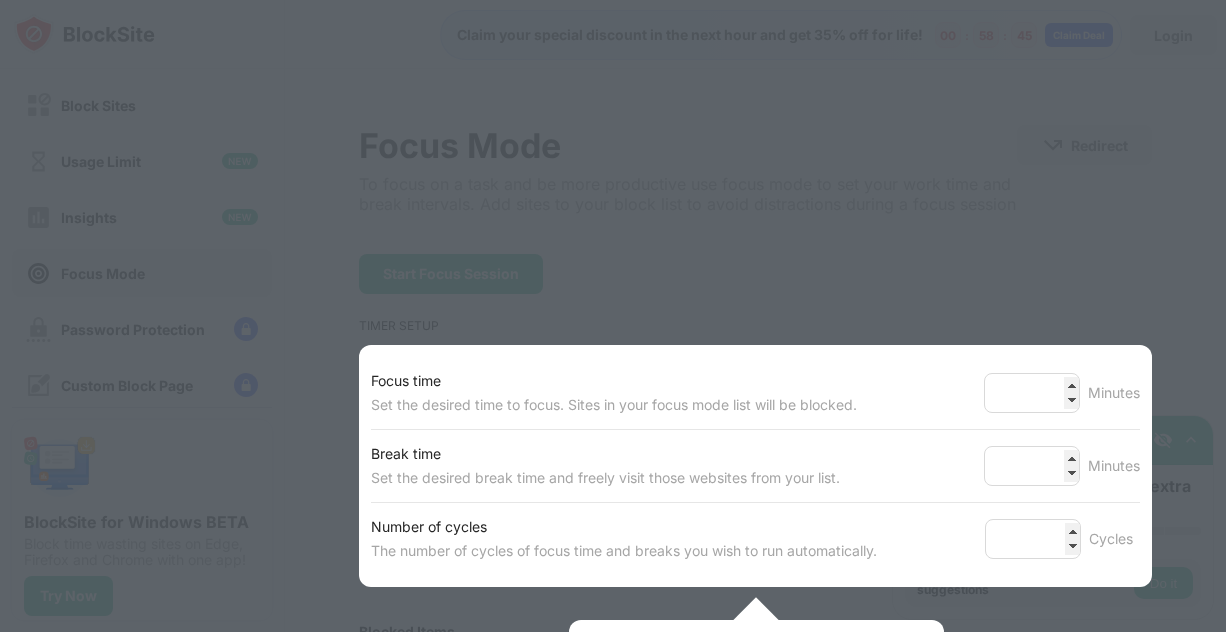 click at bounding box center (755, 619) 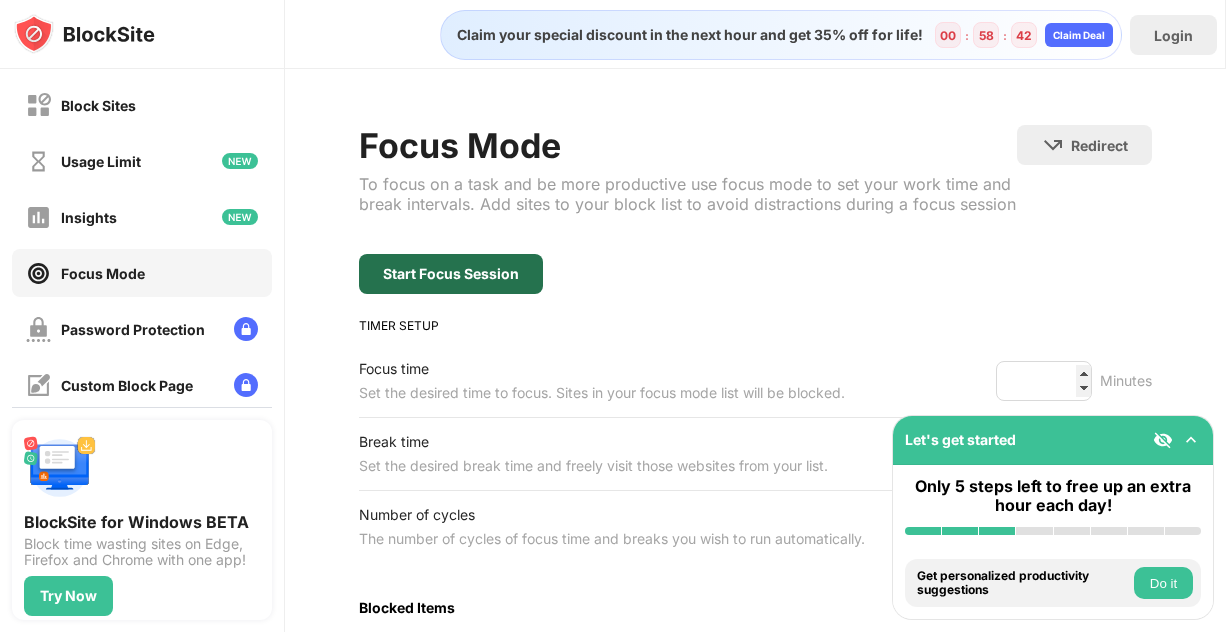 click on "Start Focus Session" at bounding box center [451, 274] 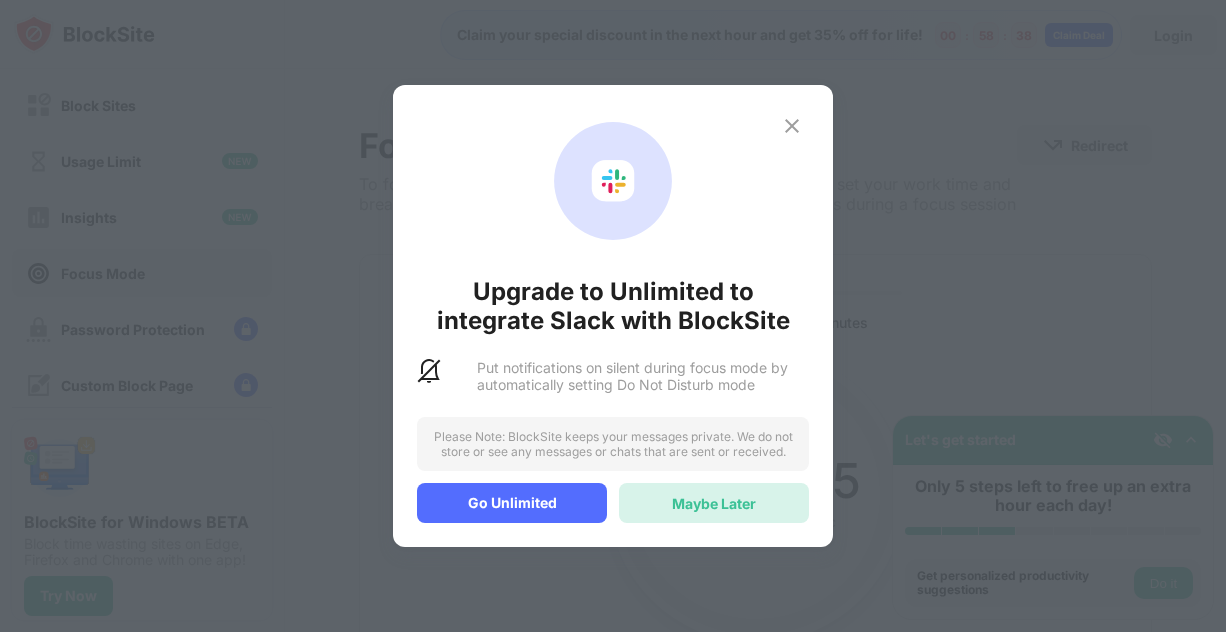 click on "Maybe Later" at bounding box center (714, 503) 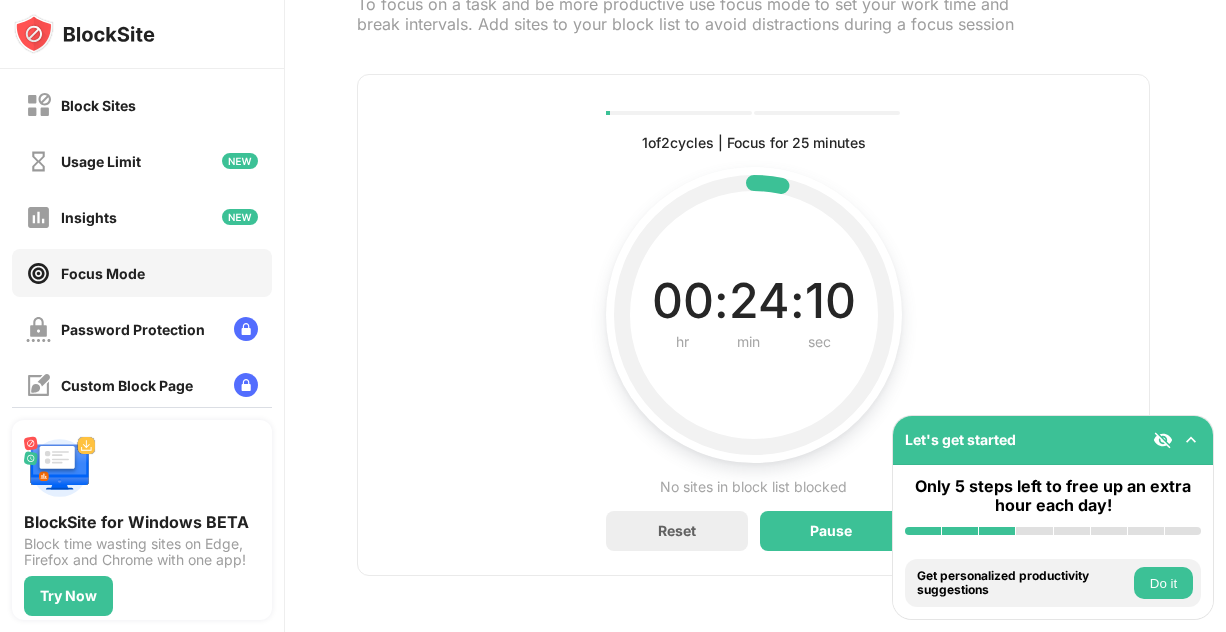 scroll, scrollTop: 210, scrollLeft: 2, axis: both 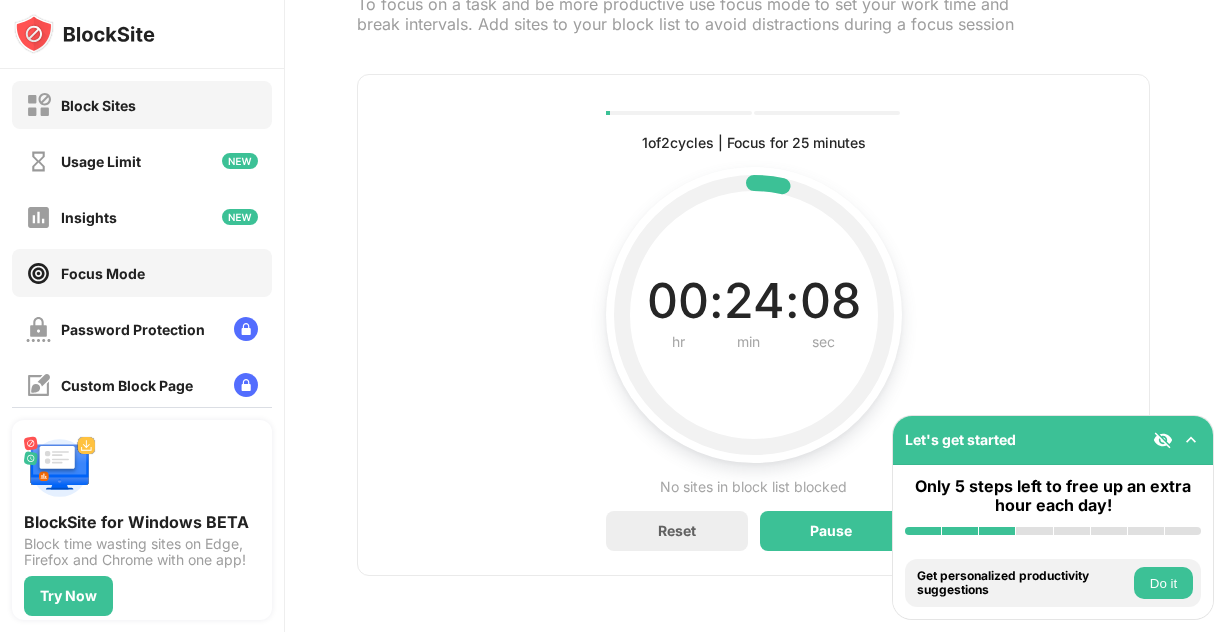 click on "Block Sites" at bounding box center (81, 105) 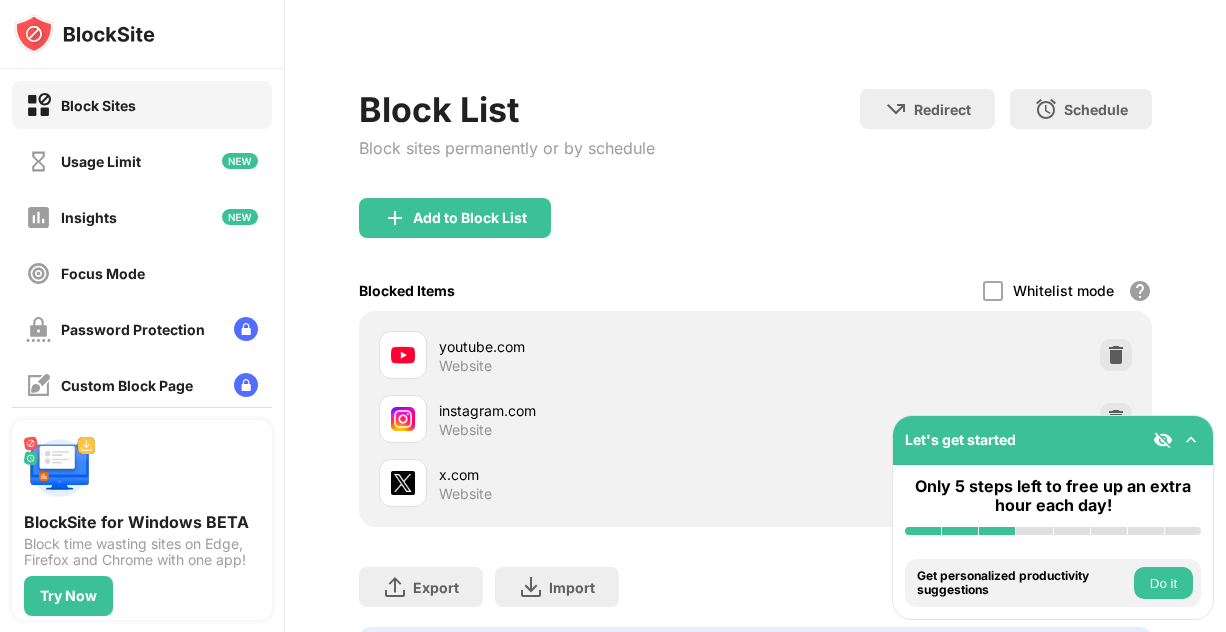 scroll, scrollTop: 0, scrollLeft: 0, axis: both 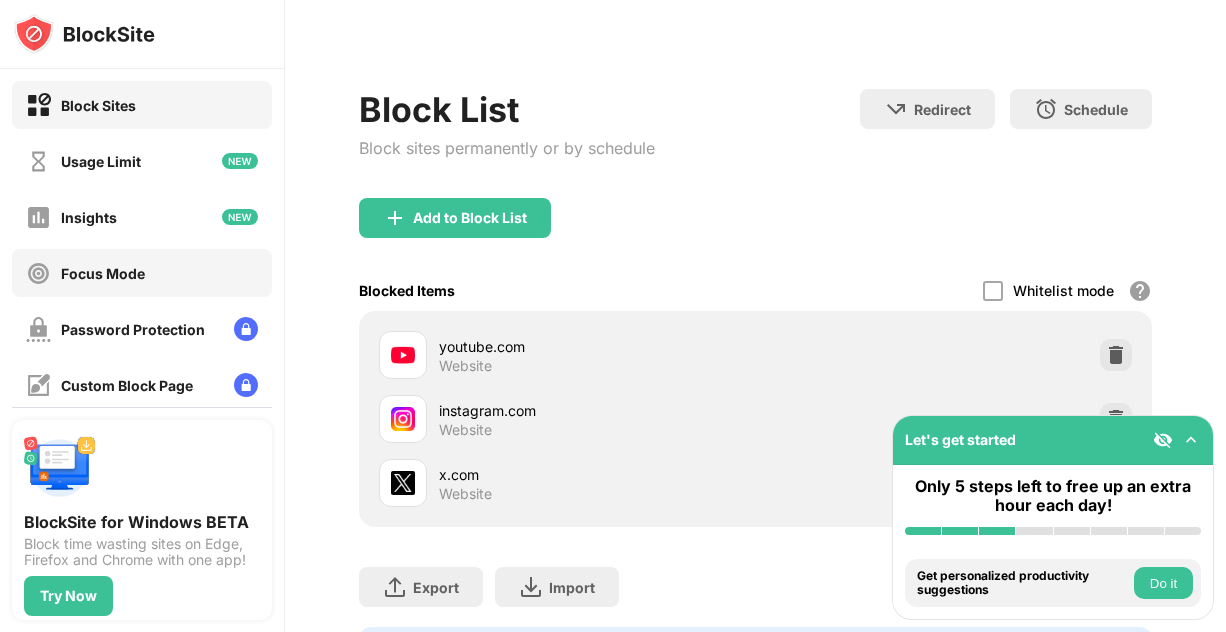 click on "Focus Mode" at bounding box center (103, 273) 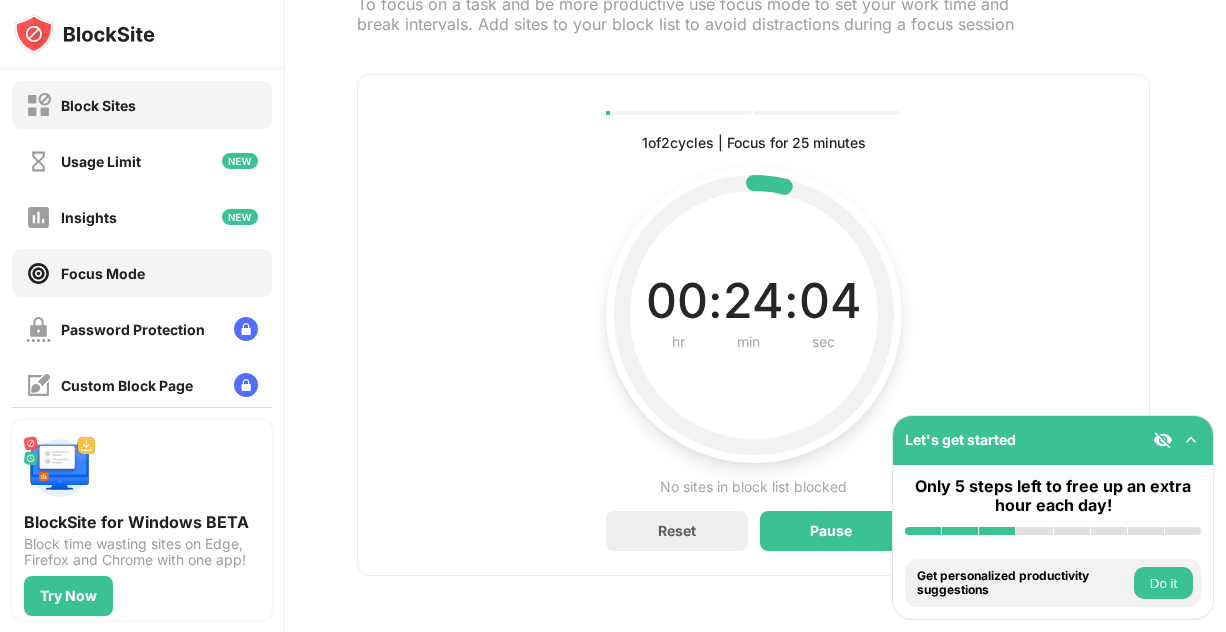 click on "Block Sites" at bounding box center (142, 105) 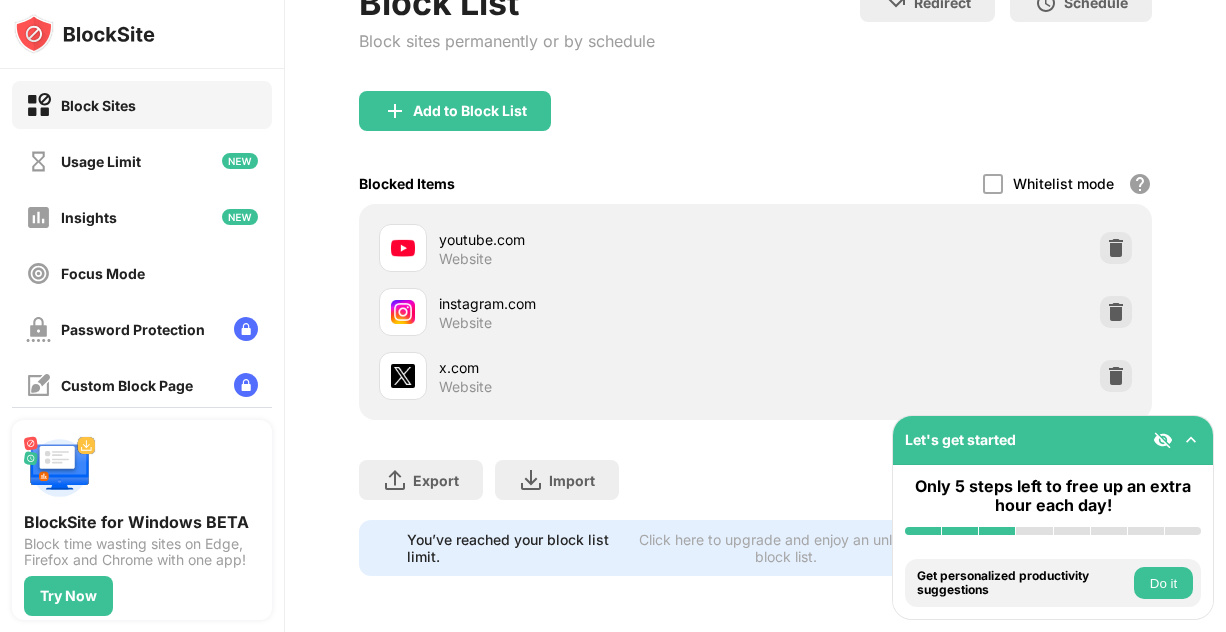 scroll, scrollTop: 156, scrollLeft: 2, axis: both 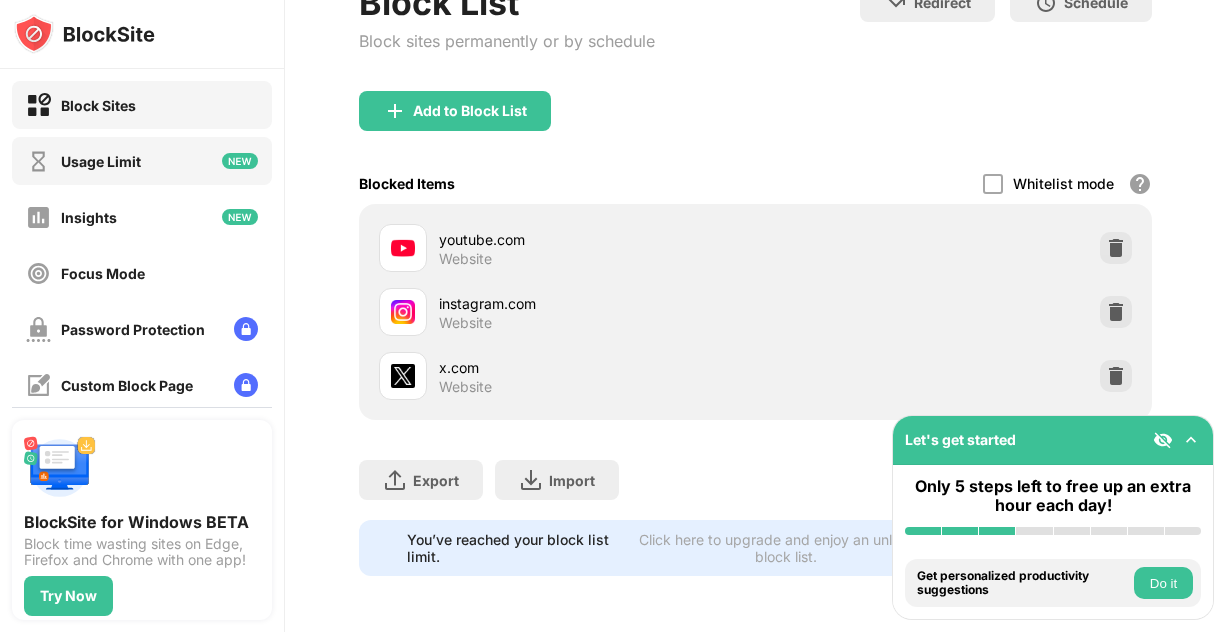 click on "Usage Limit" at bounding box center (83, 161) 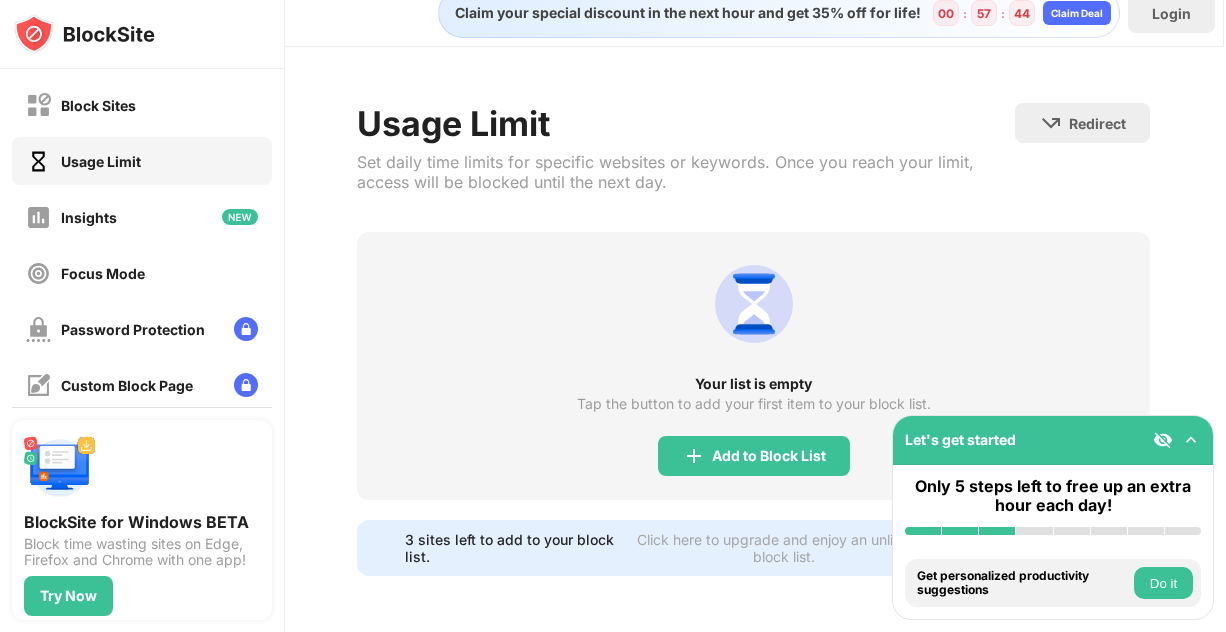 scroll, scrollTop: 0, scrollLeft: 2, axis: horizontal 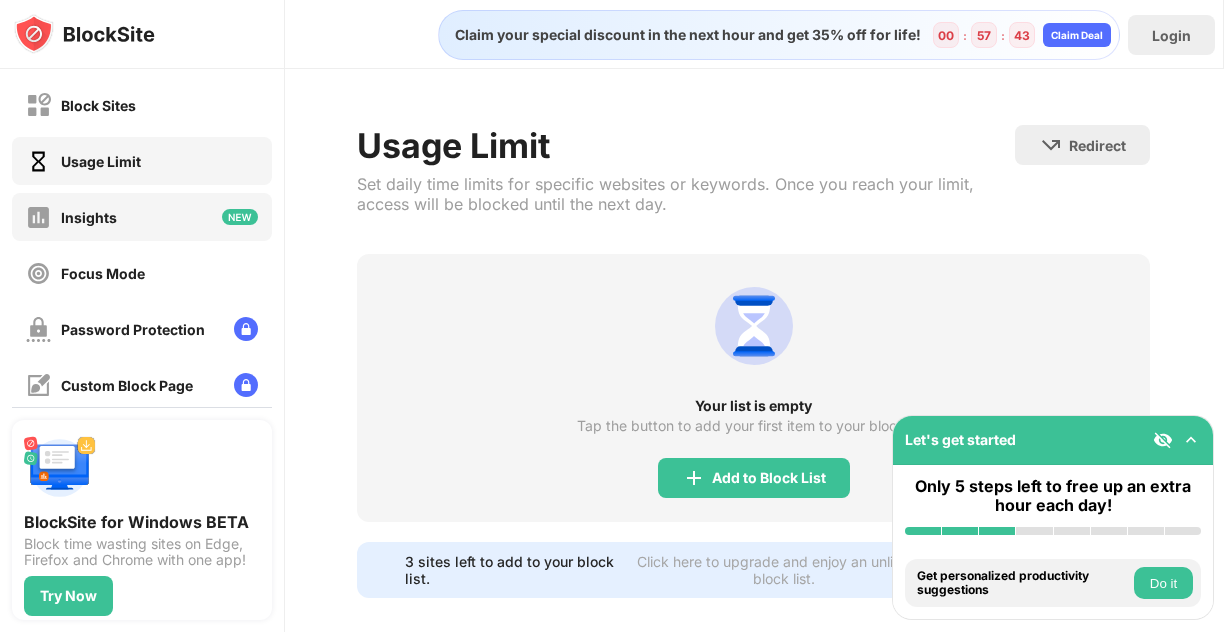 click on "Insights" at bounding box center (142, 217) 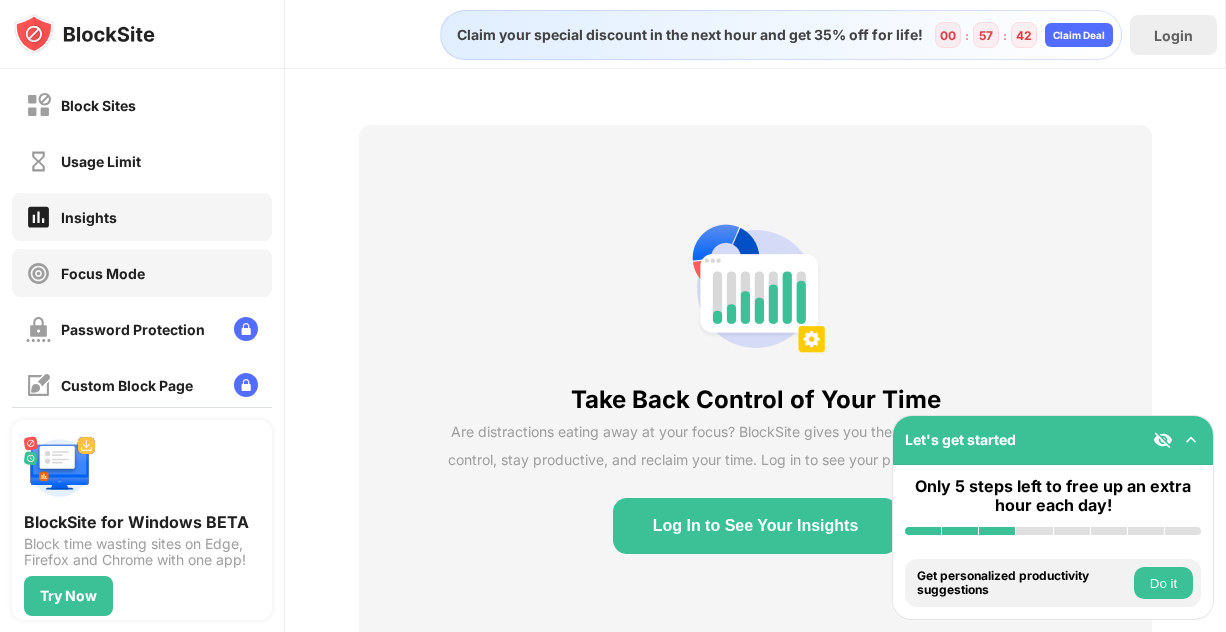 click on "Focus Mode" at bounding box center (85, 273) 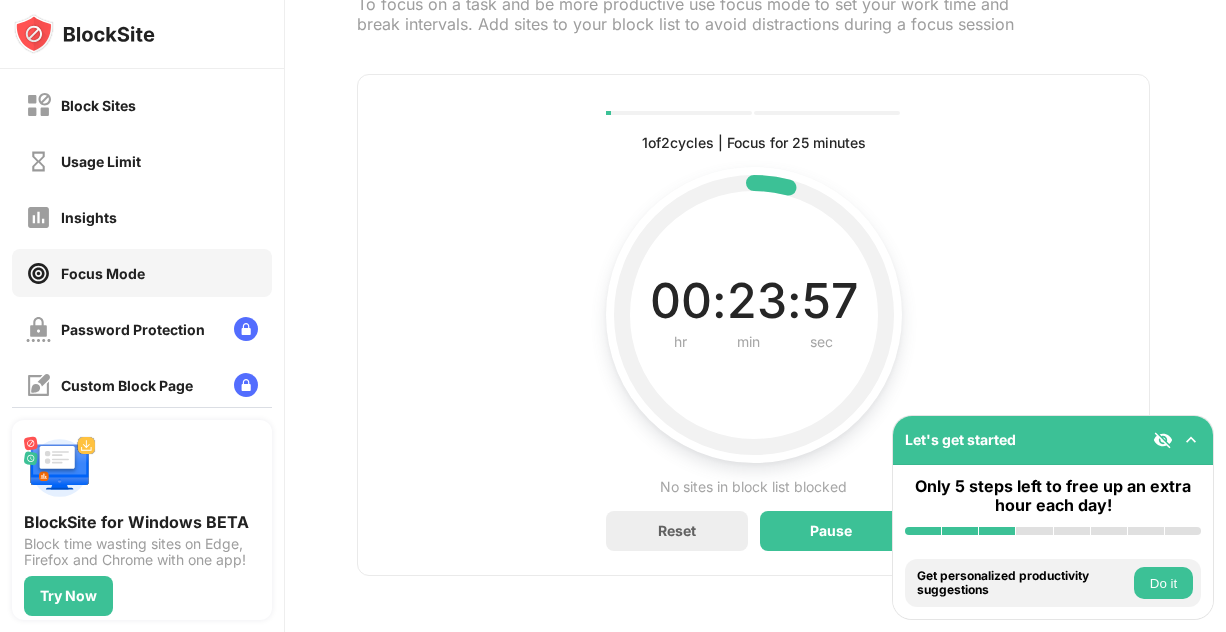 scroll, scrollTop: 201, scrollLeft: 2, axis: both 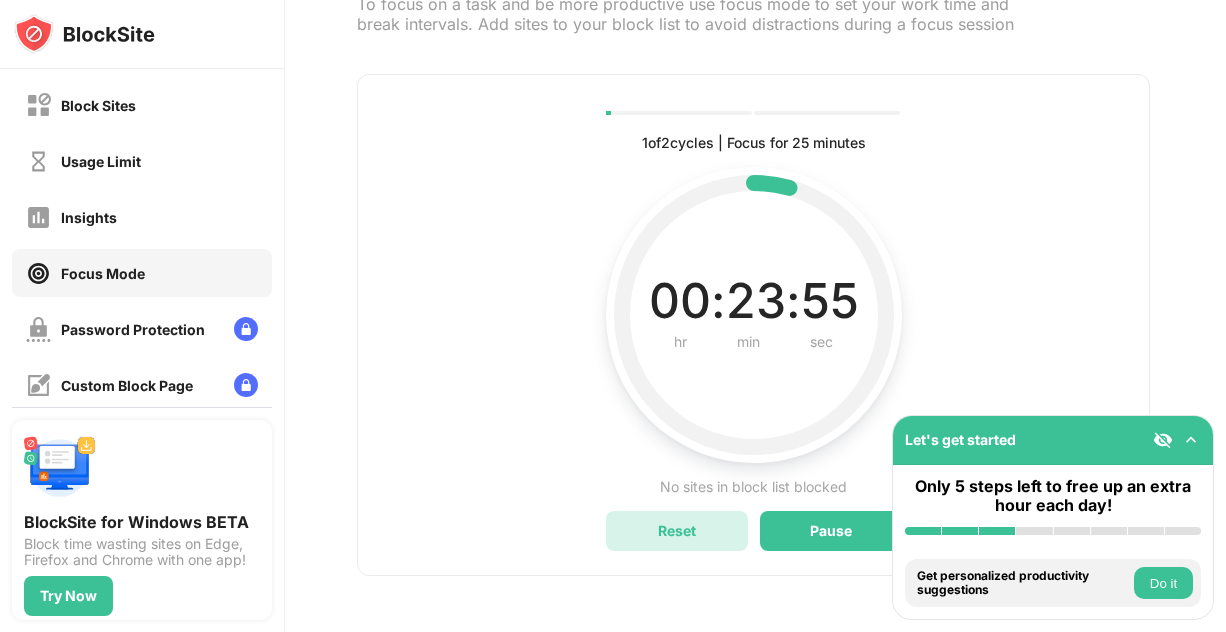 click on "Reset" at bounding box center [677, 531] 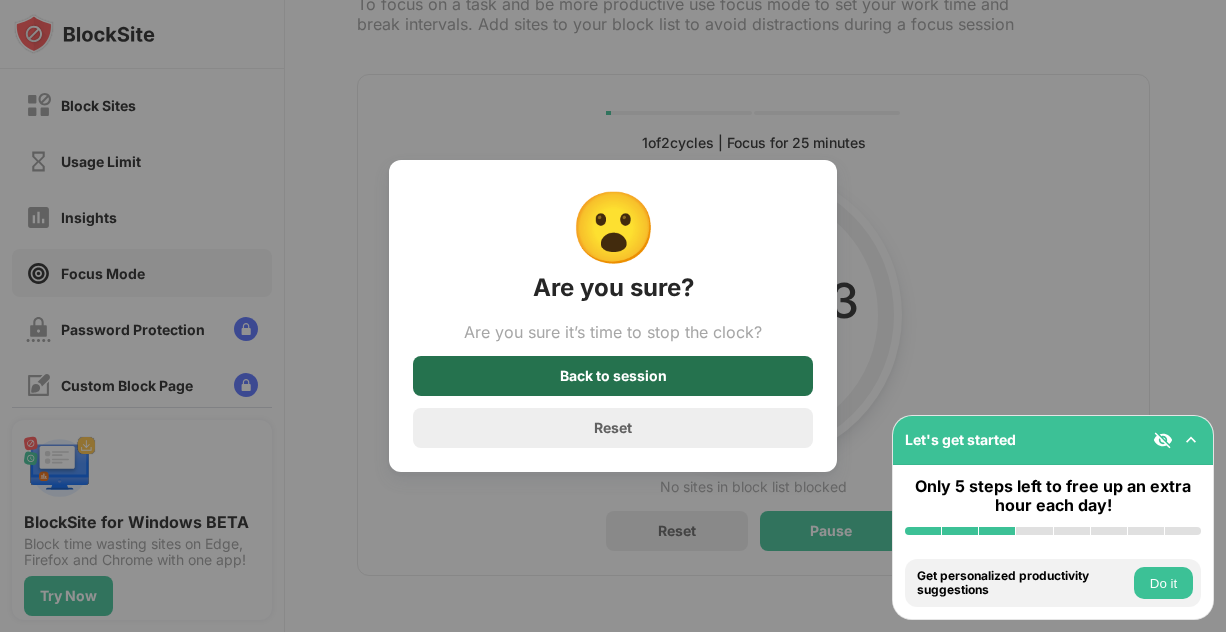 click on "Back to session" at bounding box center [613, 376] 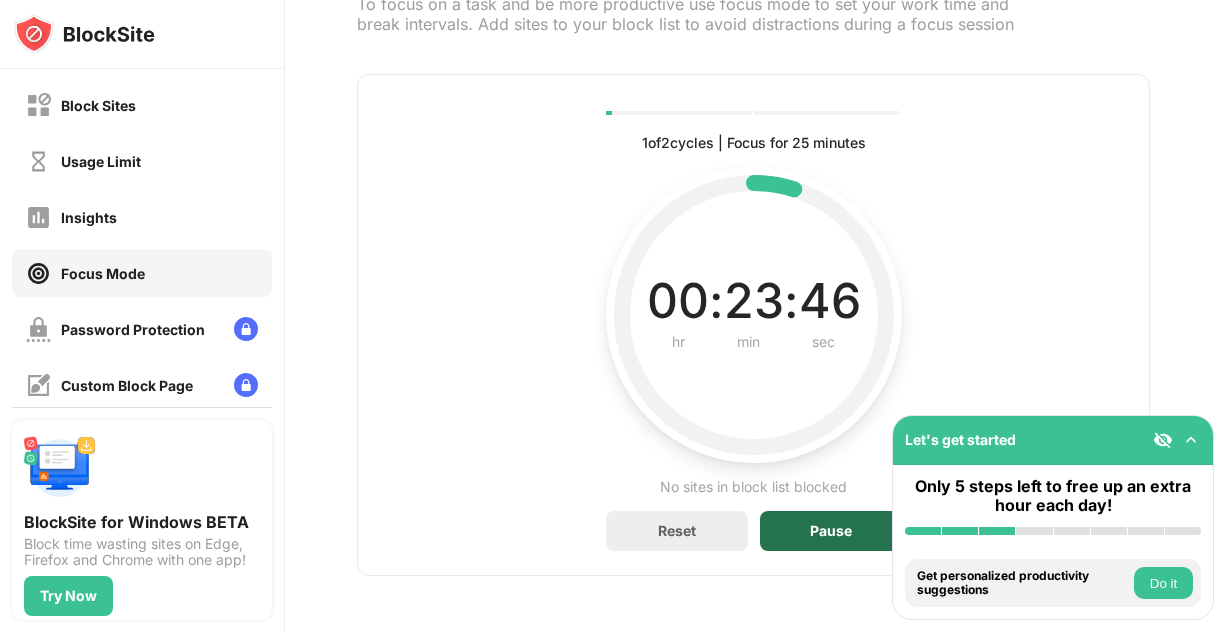 click on "Pause" at bounding box center (831, 531) 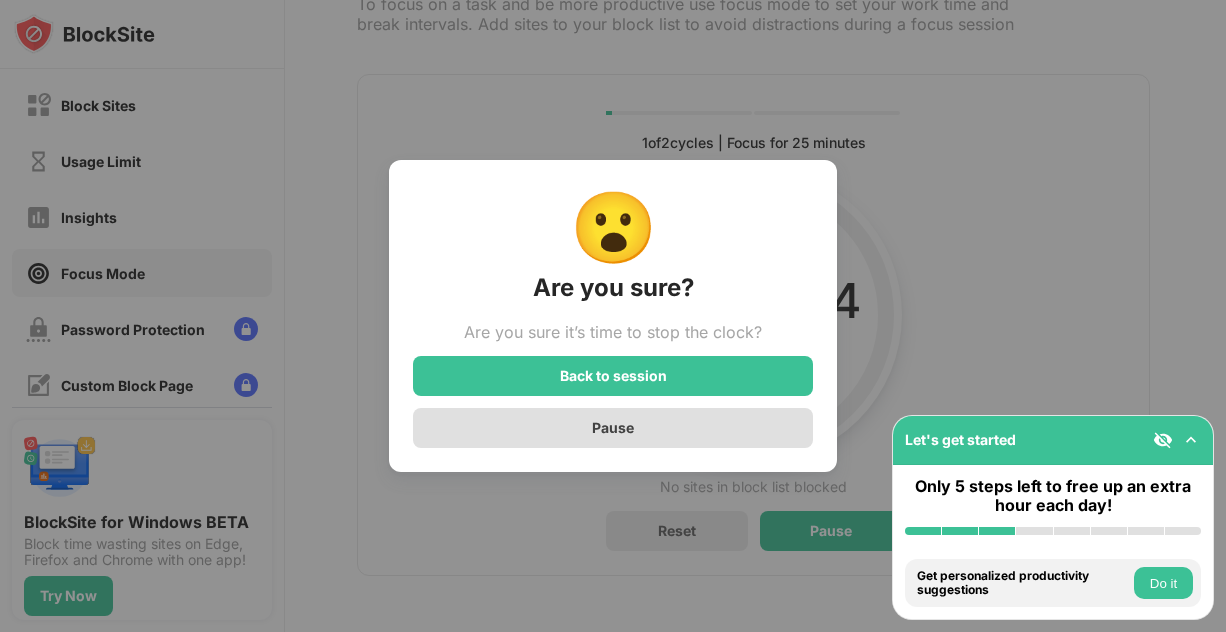 click on "Pause" at bounding box center (613, 428) 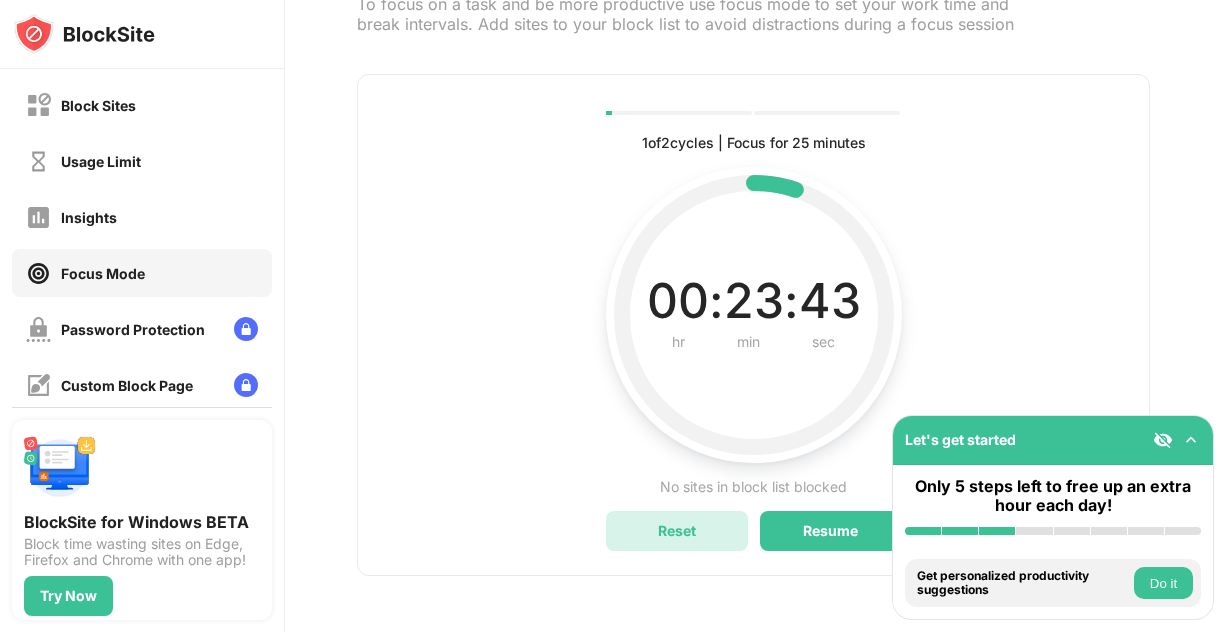 click on "Reset" at bounding box center [677, 531] 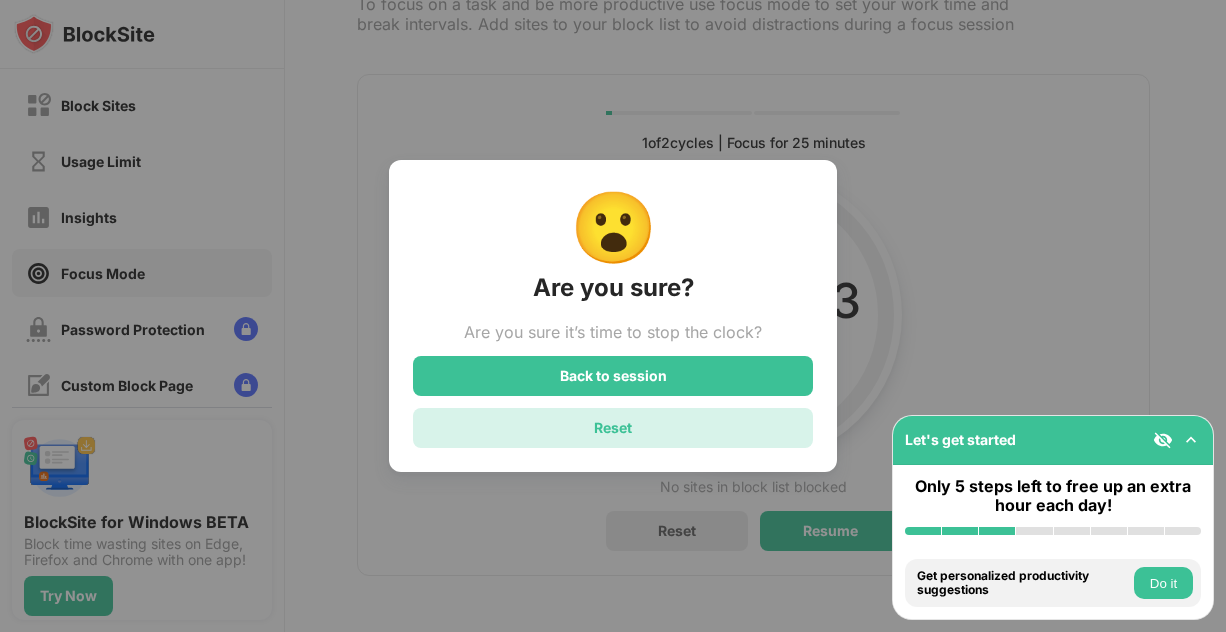 click on "Reset" at bounding box center [613, 427] 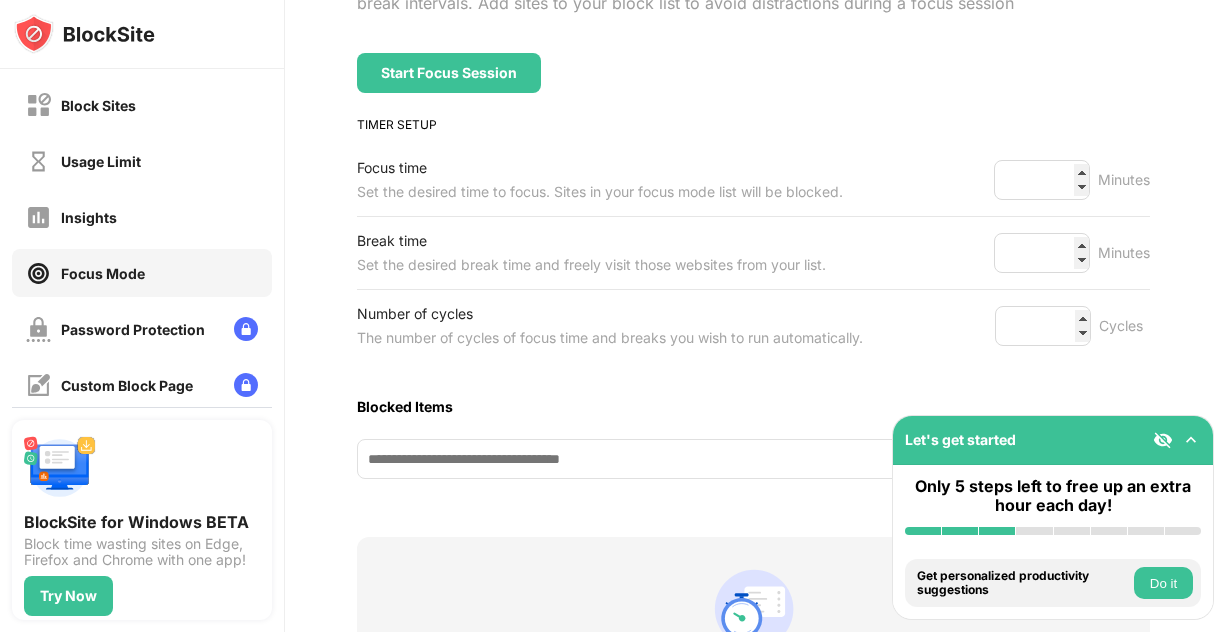 scroll, scrollTop: 168, scrollLeft: 2, axis: both 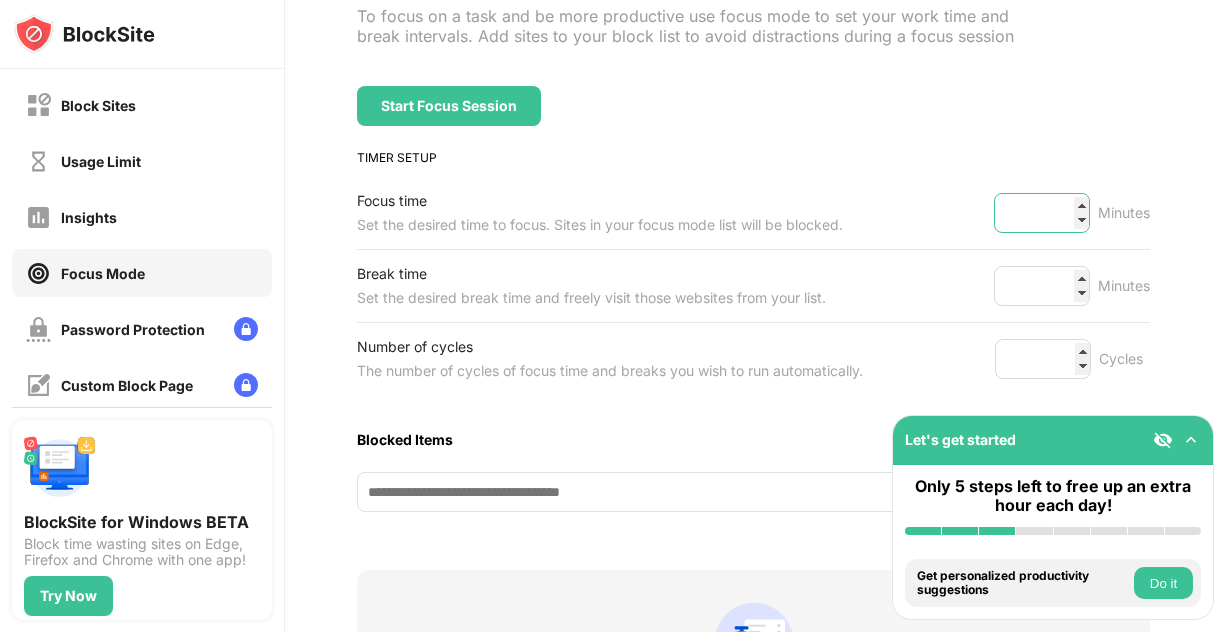 drag, startPoint x: 1067, startPoint y: 223, endPoint x: 1027, endPoint y: 235, distance: 41.761227 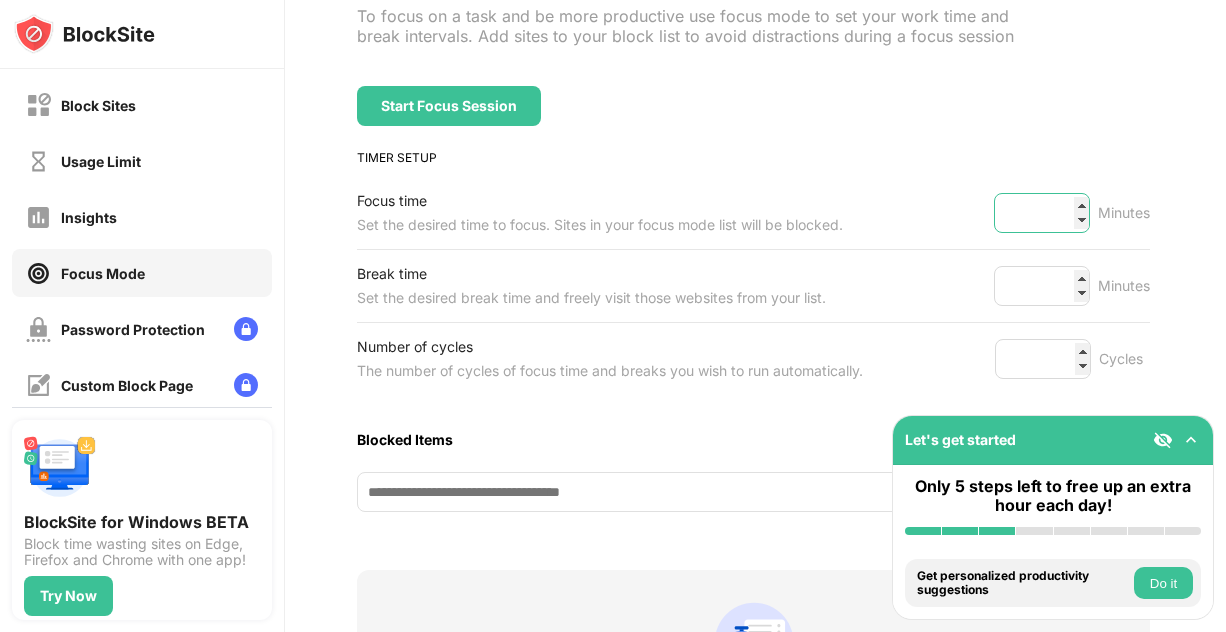 type on "*" 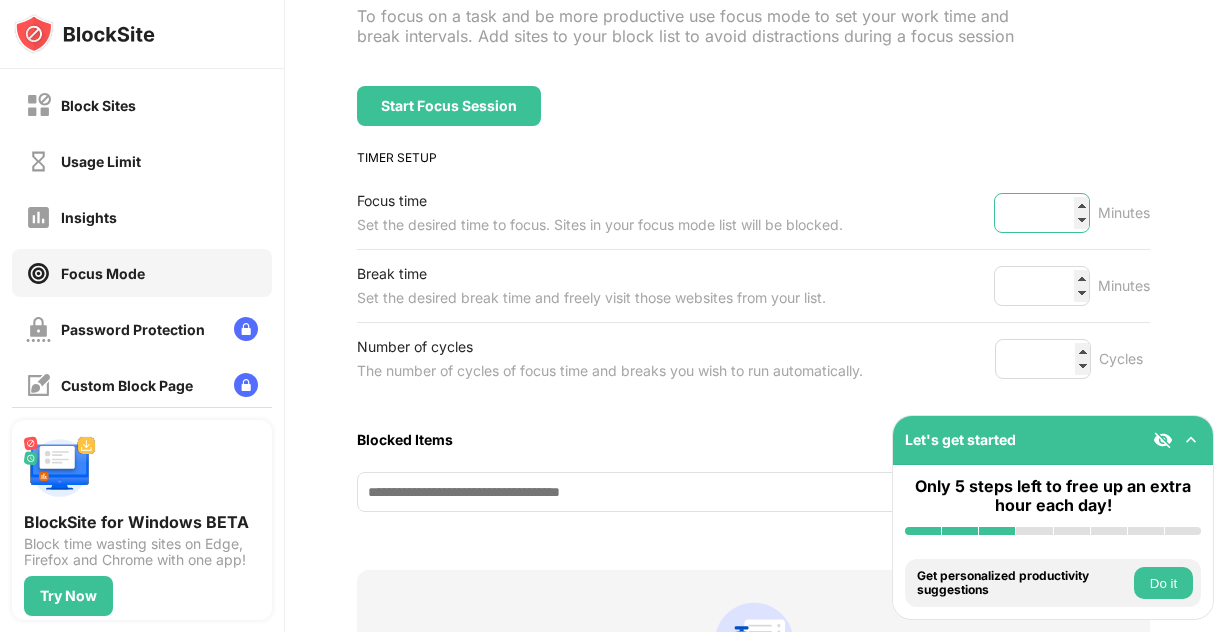 type on "***" 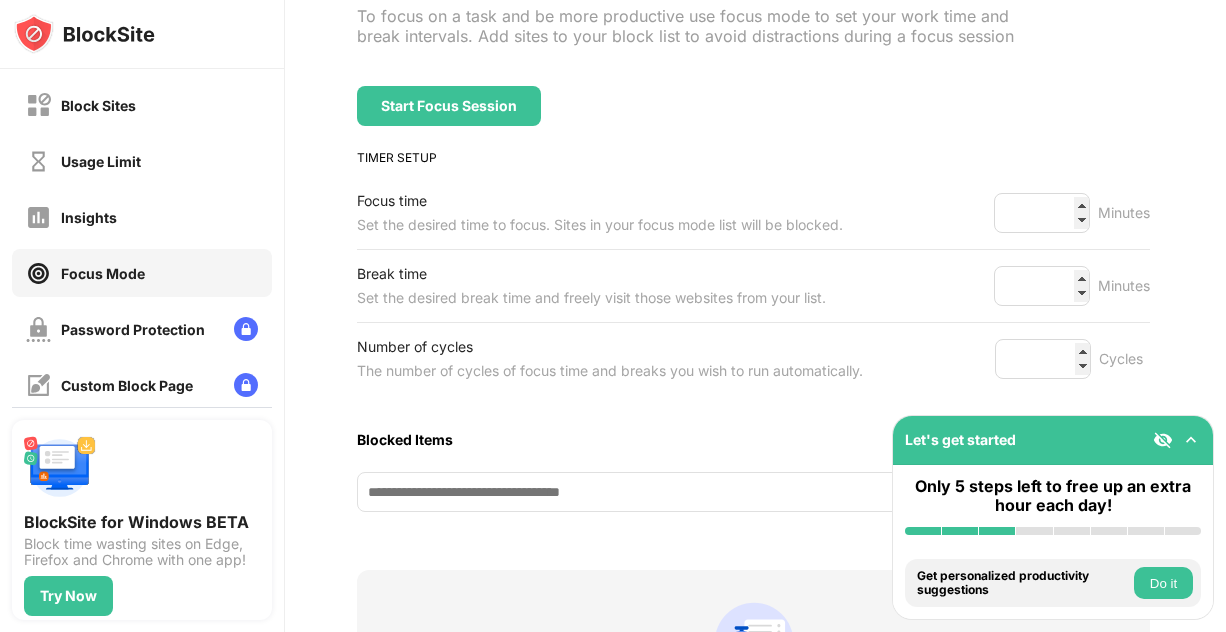 click on "Focus Mode To focus on a task and be more productive use focus mode to set your work time and break intervals. Add sites to your block list to avoid distractions during a focus session Redirect Choose a site to be redirected to when blocking is active Start Focus Session TIMER SETUP Focus time Set the desired time to focus. Sites in your focus mode list will be blocked. *** Minutes Break time Set the desired break time and freely visit those websites from your list. * Minutes Number of cycles The number of cycles of focus time and breaks you wish to run automatically. * Cycles Blocked Items Add Item Whitelist mode Block all websites apart from those in your whitelist No blocked sites yet When you add sites to block, you’ll see it here. Export Export Files (for websites items only) Import Import Files (for websites items only)" at bounding box center [754, 415] 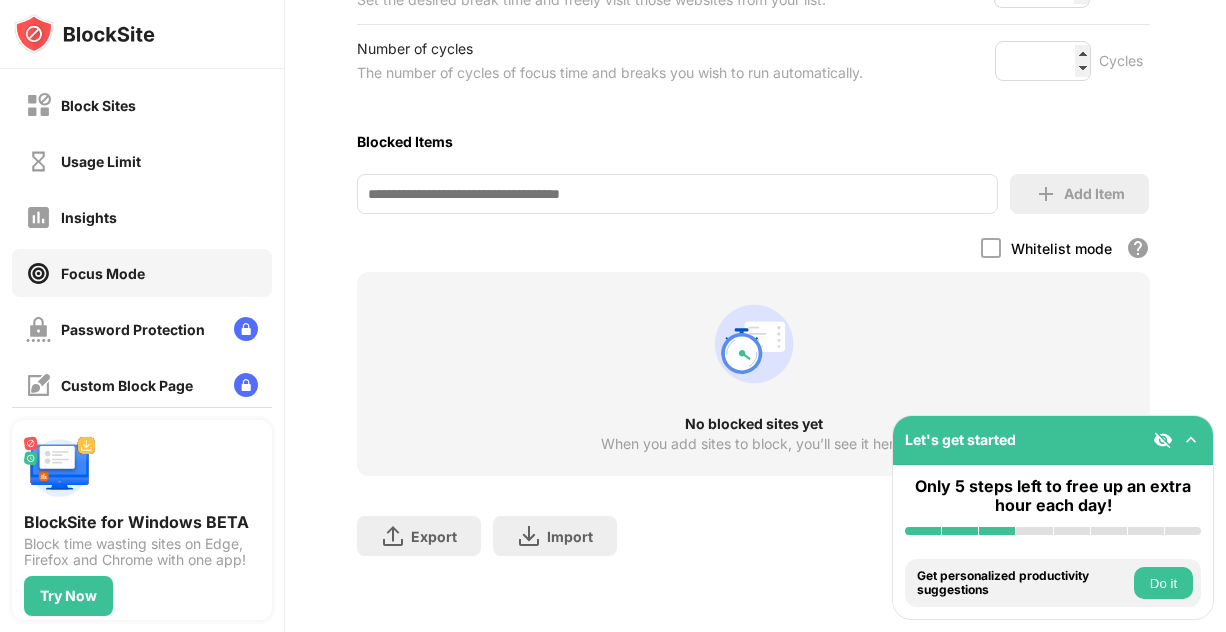 scroll, scrollTop: 497, scrollLeft: 2, axis: both 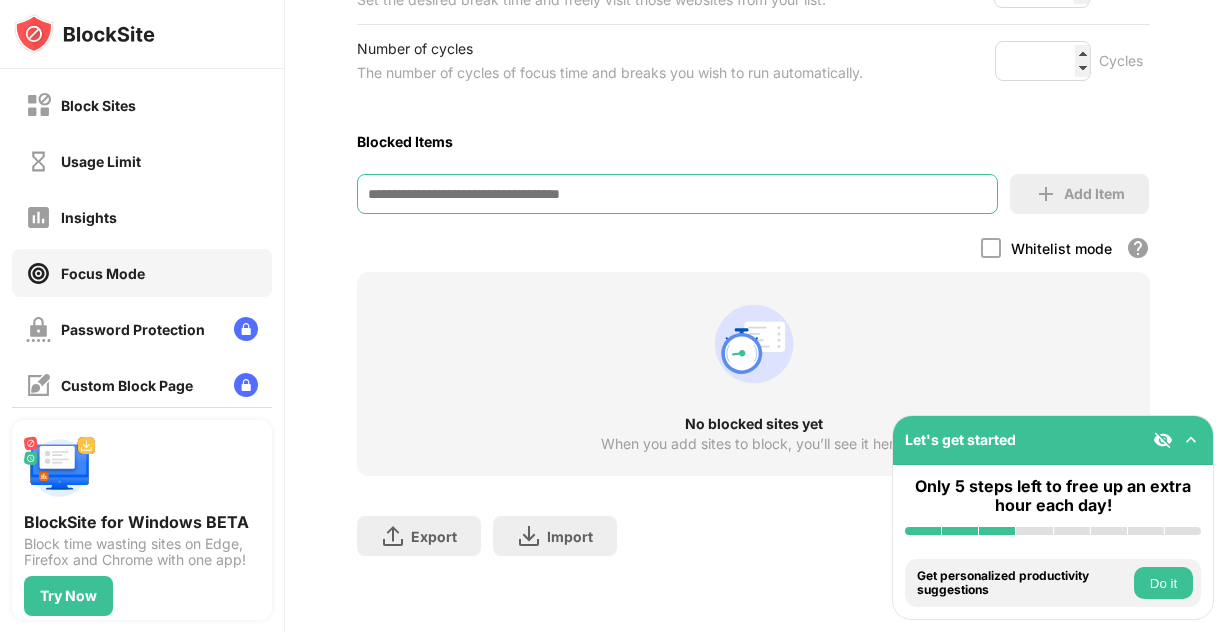 click at bounding box center [678, 194] 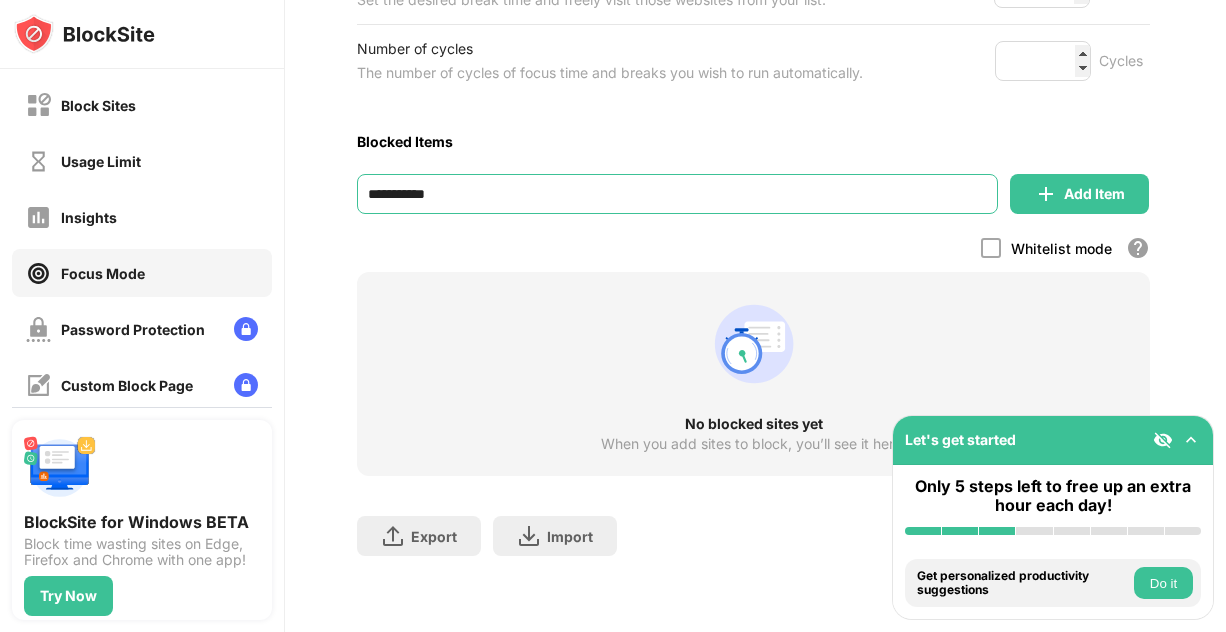 type on "**********" 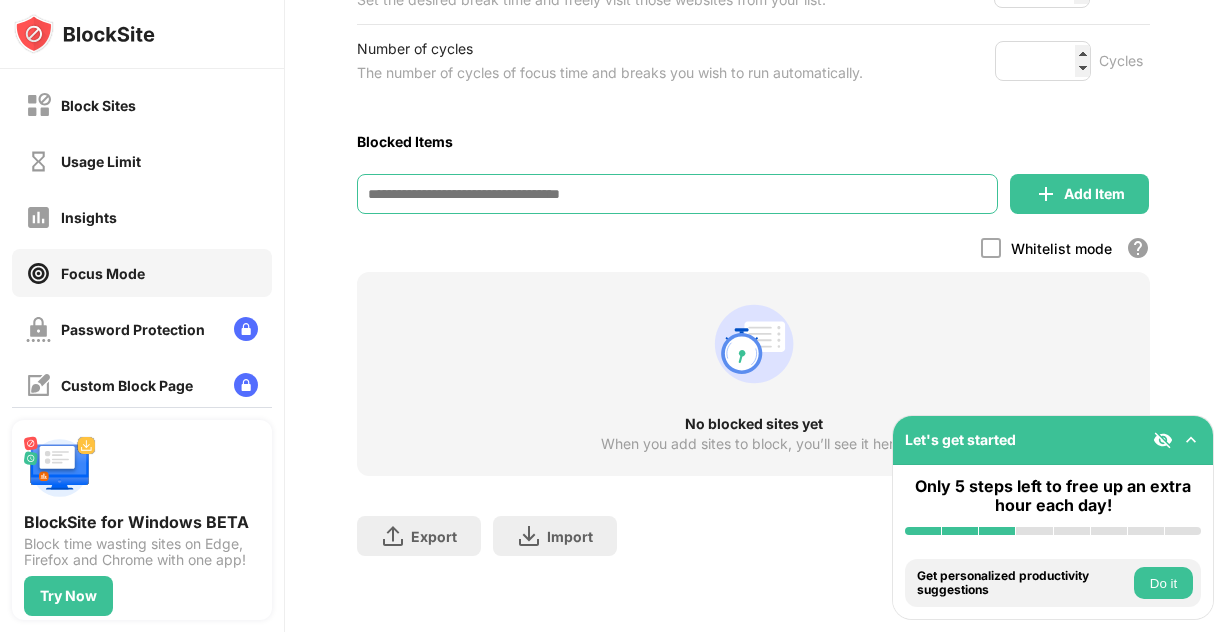 scroll, scrollTop: 358, scrollLeft: 2, axis: both 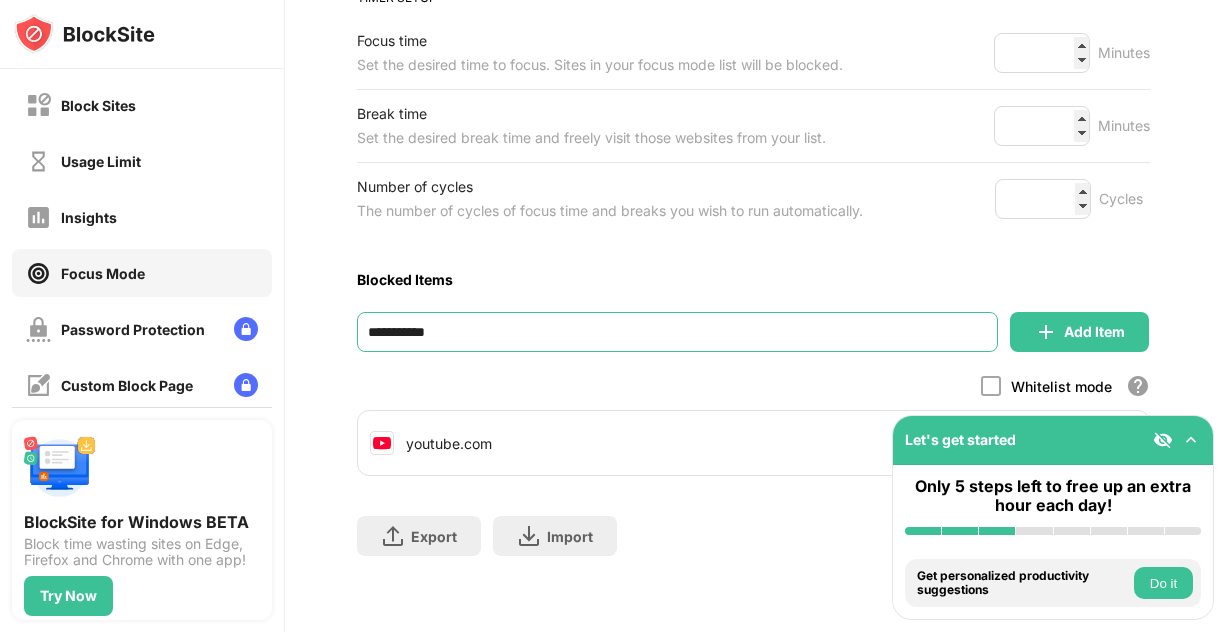 type on "**********" 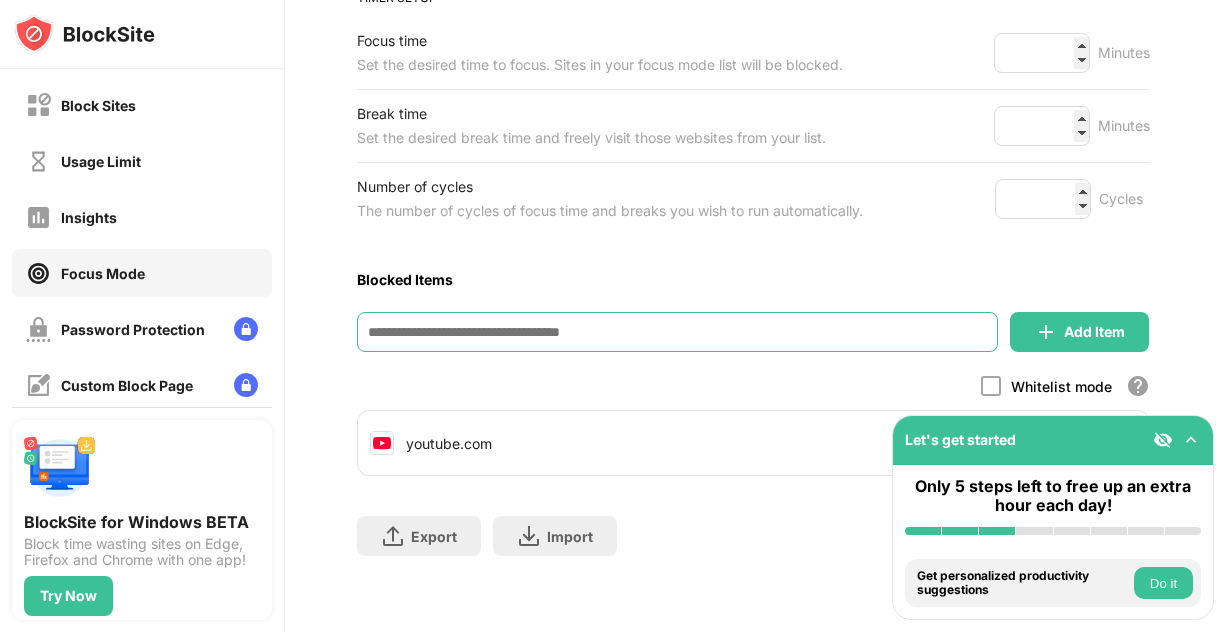 scroll, scrollTop: 406, scrollLeft: 2, axis: both 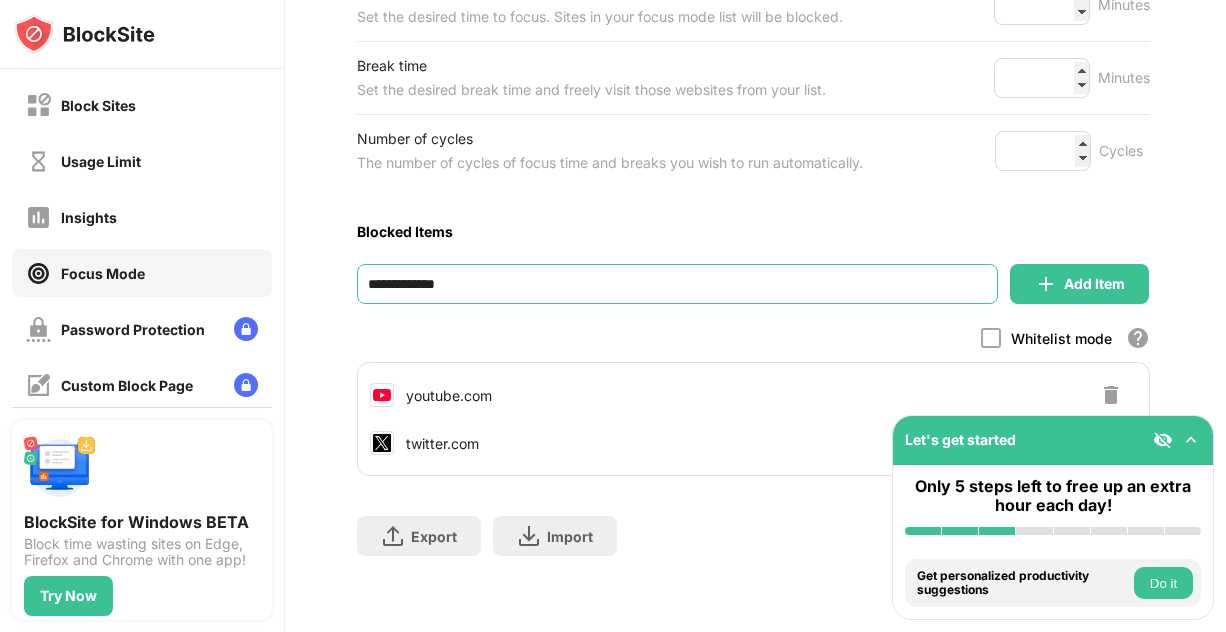 type on "**********" 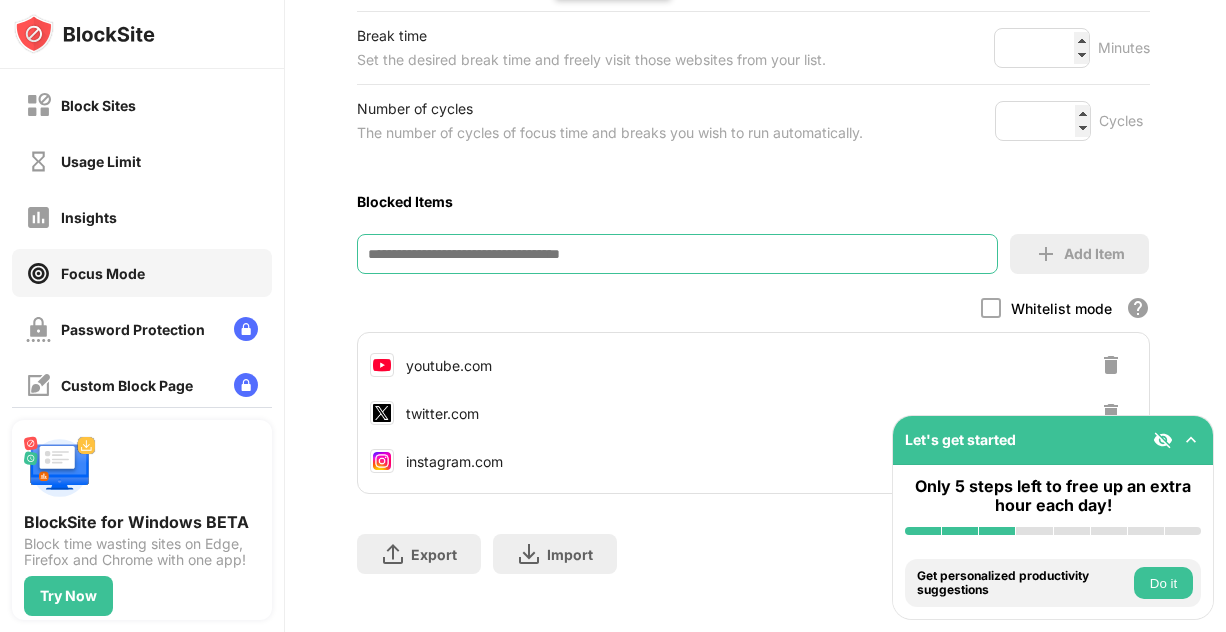 scroll, scrollTop: 454, scrollLeft: 2, axis: both 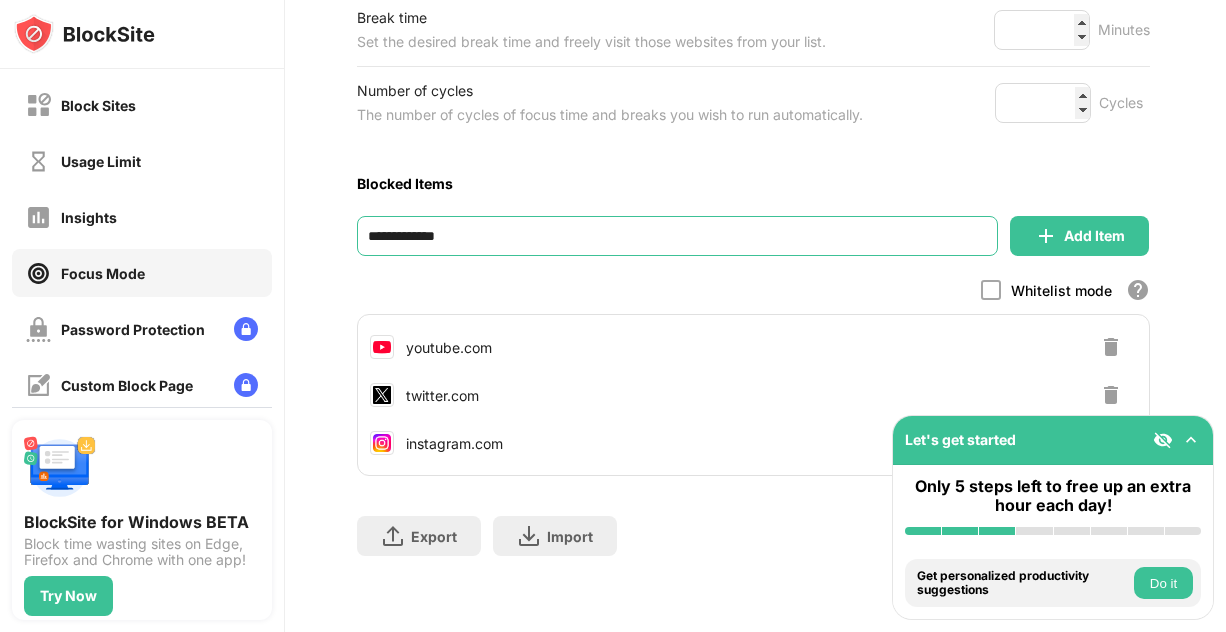 type on "**********" 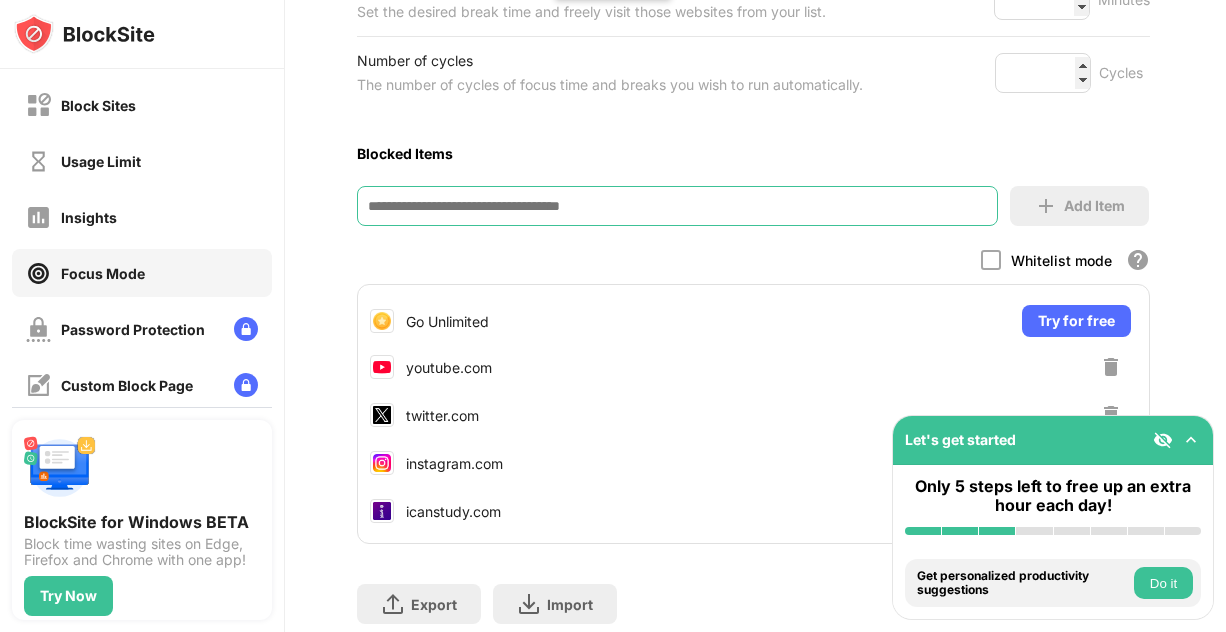 scroll, scrollTop: 497, scrollLeft: 2, axis: both 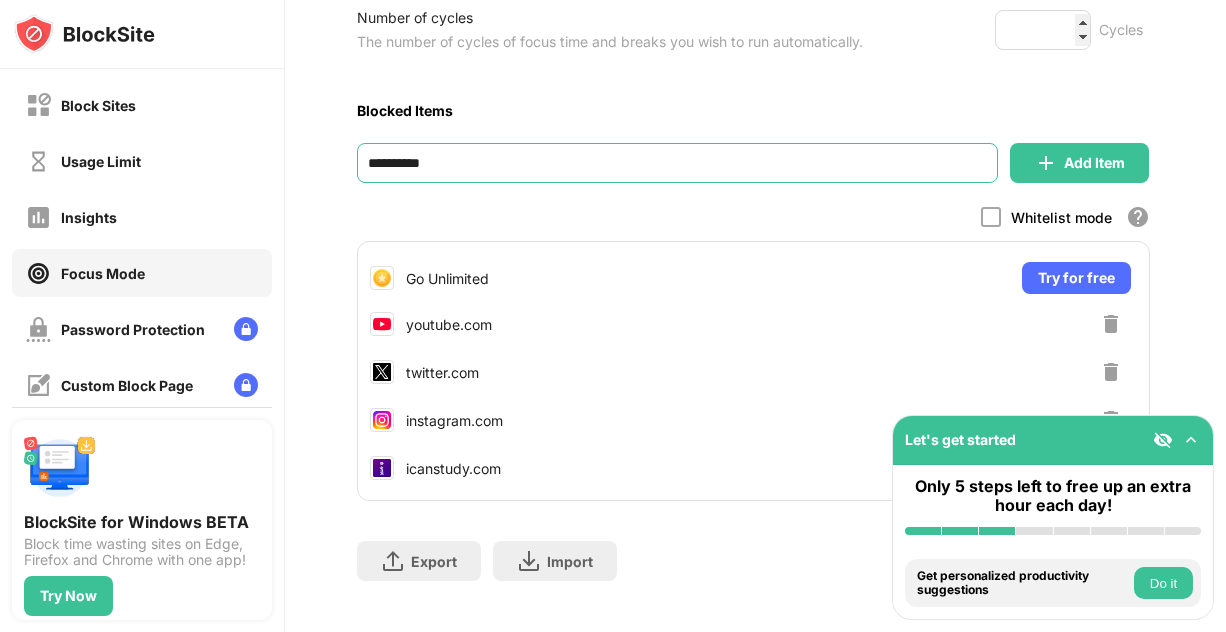 type on "**********" 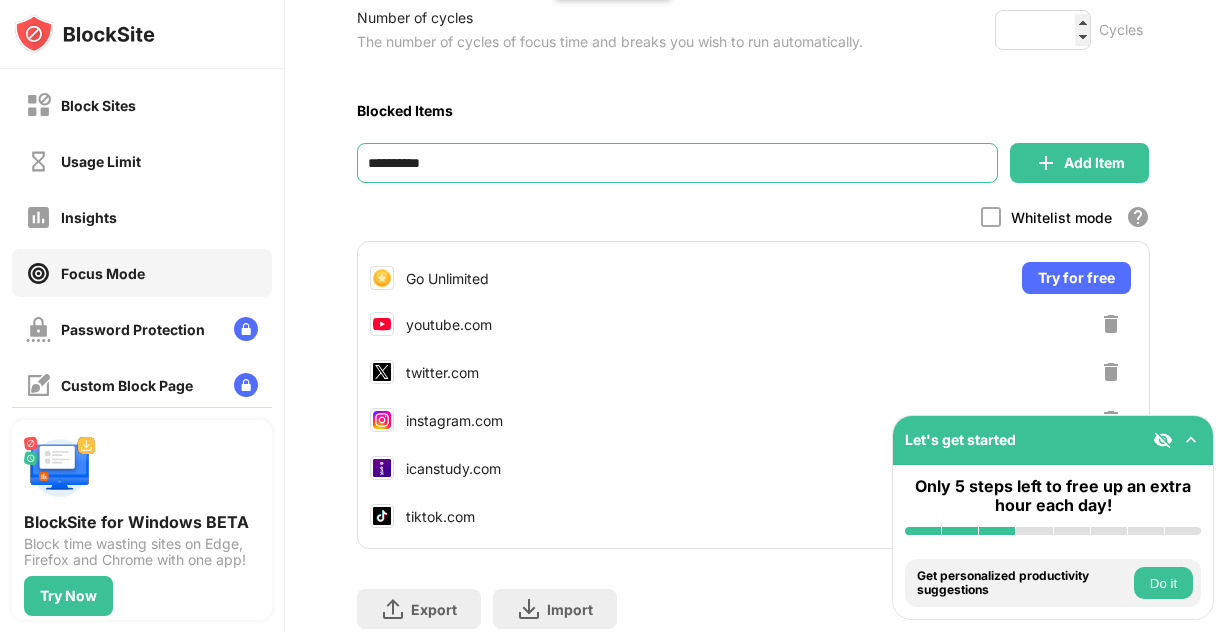 type 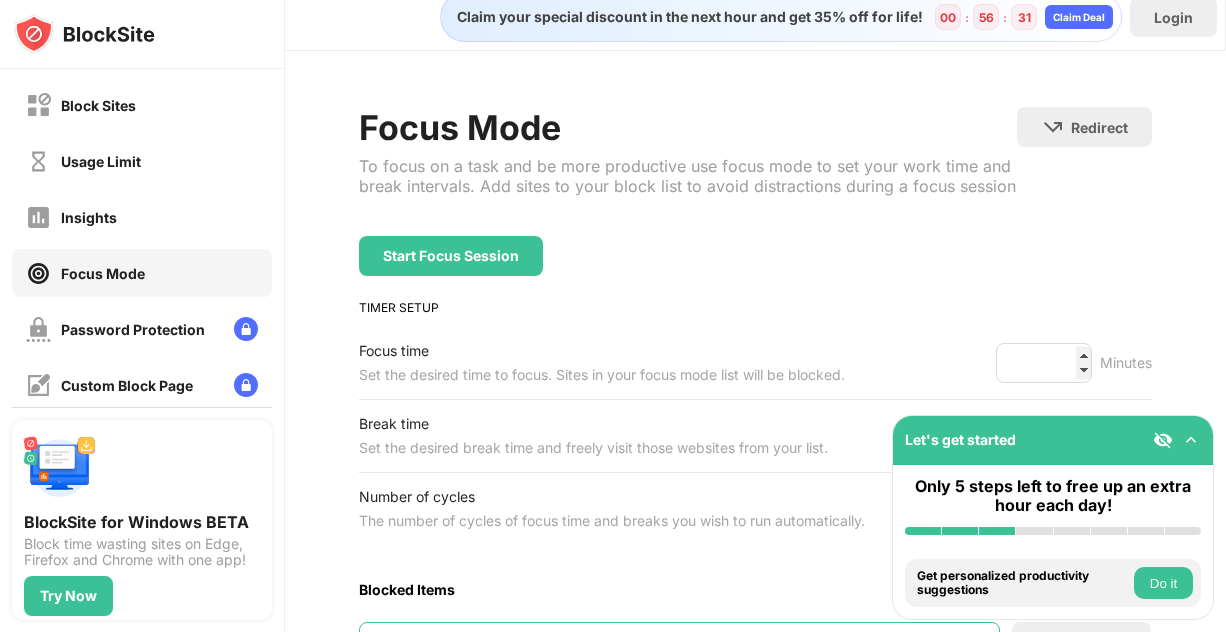 scroll, scrollTop: 10, scrollLeft: 0, axis: vertical 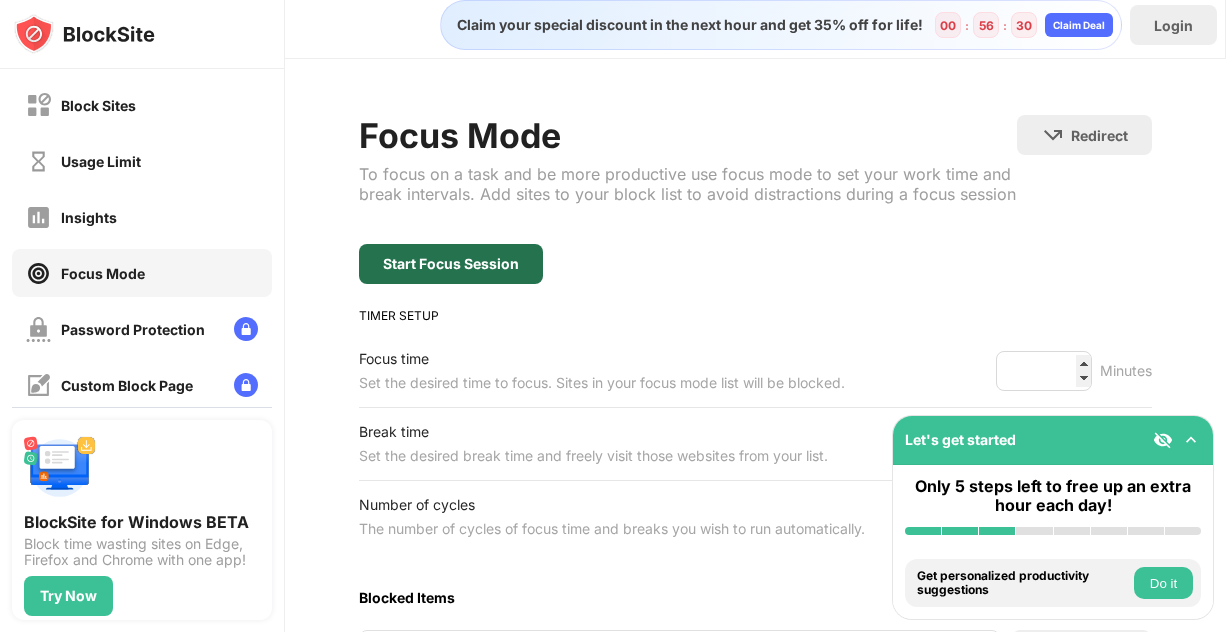 click on "Start Focus Session" at bounding box center (451, 264) 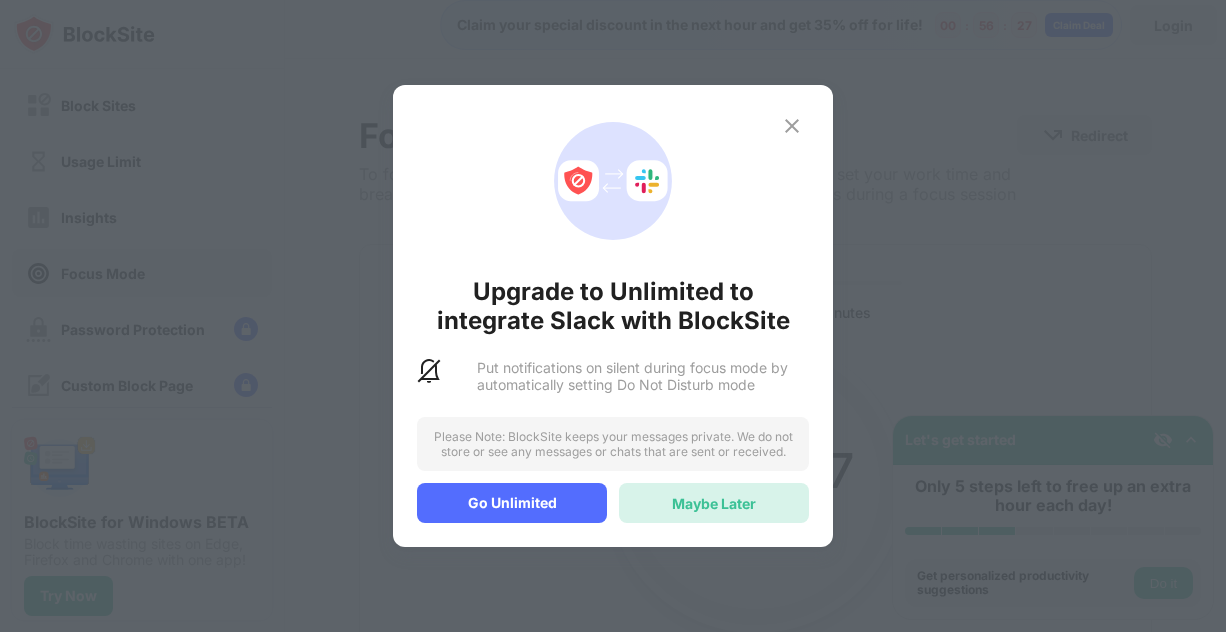 click on "Maybe Later" at bounding box center [714, 503] 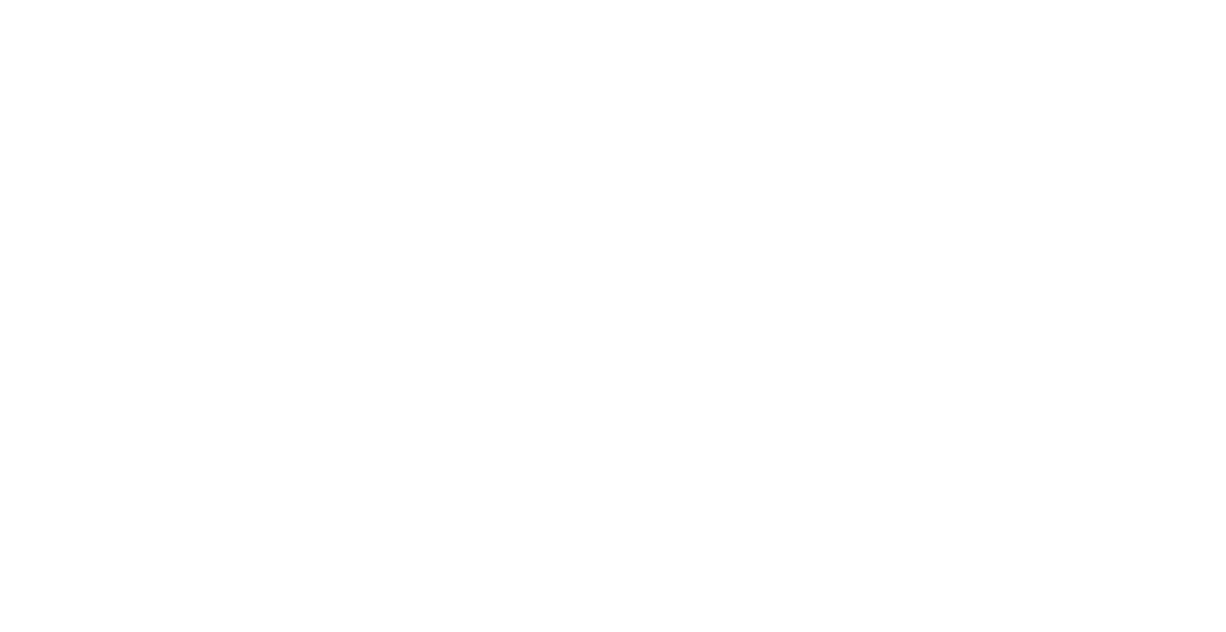 scroll, scrollTop: 0, scrollLeft: 0, axis: both 